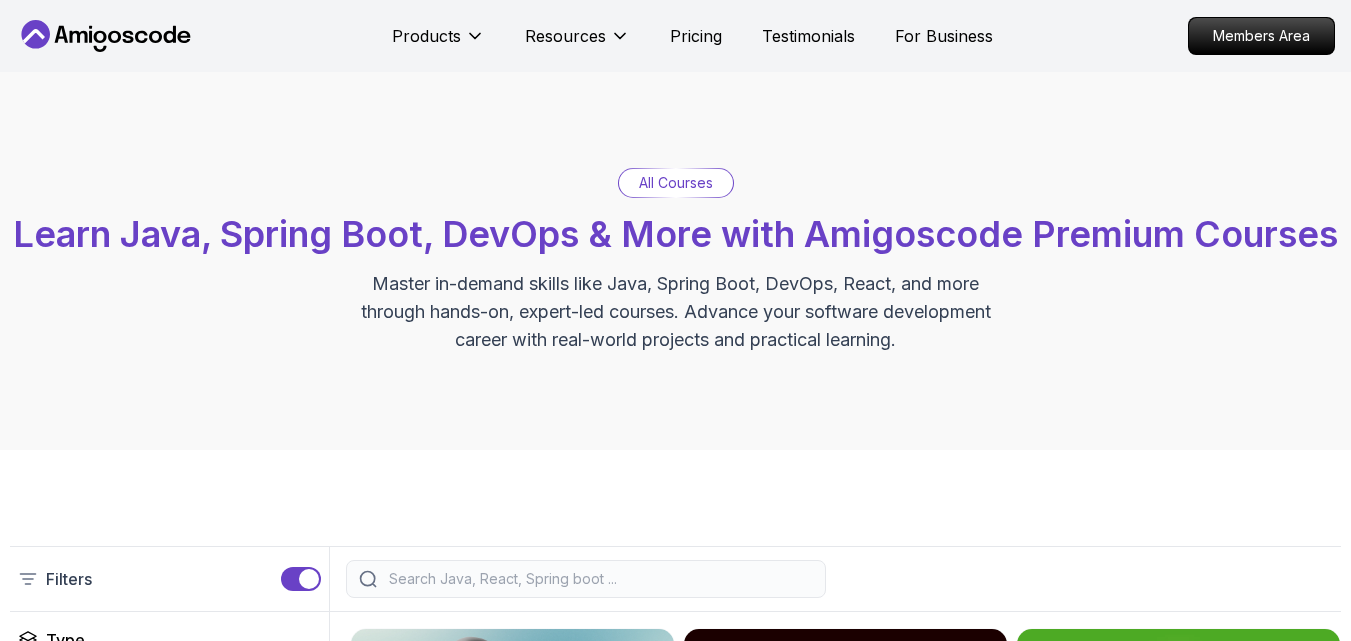 scroll, scrollTop: 0, scrollLeft: 0, axis: both 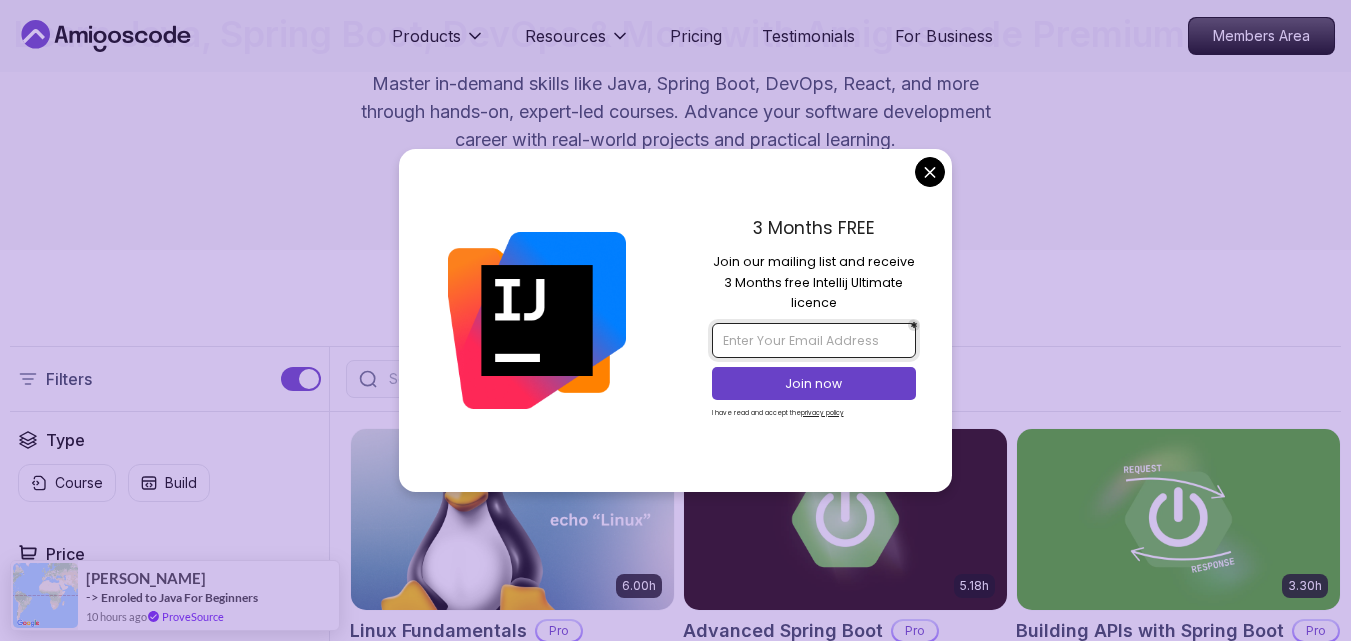 click at bounding box center (814, 340) 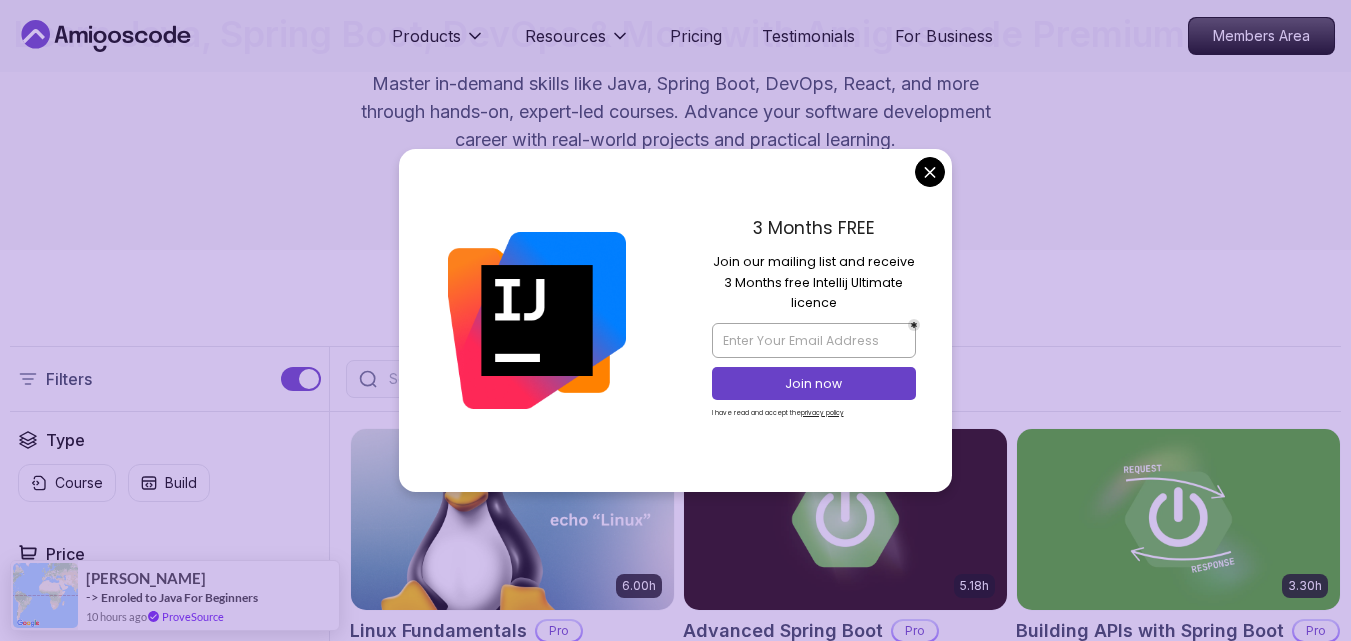 click on "Products Resources Pricing Testimonials For Business Members Area Products Resources Pricing Testimonials For Business Members Area All Courses Learn Java, Spring Boot, DevOps & More with Amigoscode Premium Courses Master in-demand skills like Java, Spring Boot, DevOps, React, and more through hands-on, expert-led courses. Advance your software development career with real-world projects and practical learning. Filters Filters Type Course Build Price Pro Free Instructors [PERSON_NAME] [PERSON_NAME] Duration 0-1 Hour 1-3 Hours +3 Hours Track Front End Back End Dev Ops Full Stack Level Junior Mid-level Senior 6.00h Linux Fundamentals Pro Learn the fundamentals of Linux and how to use the command line 5.18h Advanced Spring Boot Pro Dive deep into Spring Boot with our advanced course, designed to take your skills from intermediate to expert level. 3.30h Building APIs with Spring Boot Pro 1.67h NEW Spring Boot for Beginners Build a CRUD API with Spring Boot and PostgreSQL database using Spring Data JPA and Spring AI" at bounding box center (675, 4651) 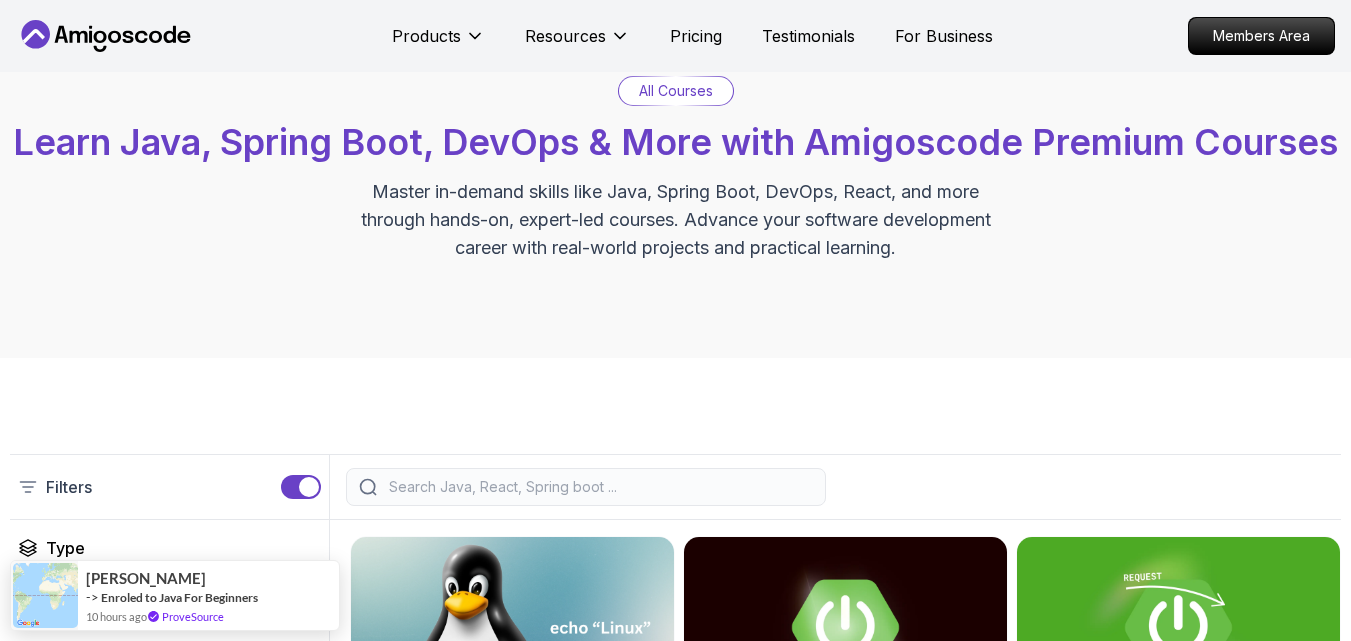 scroll, scrollTop: 0, scrollLeft: 0, axis: both 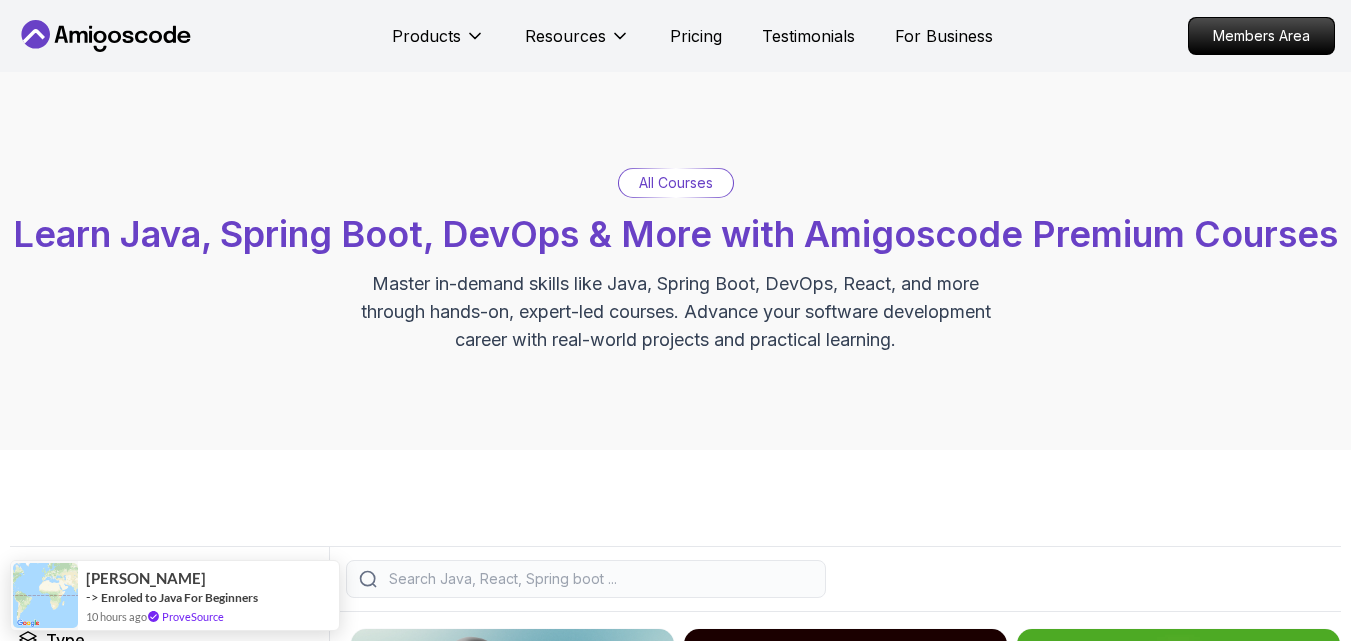 click on "All Courses" at bounding box center (676, 183) 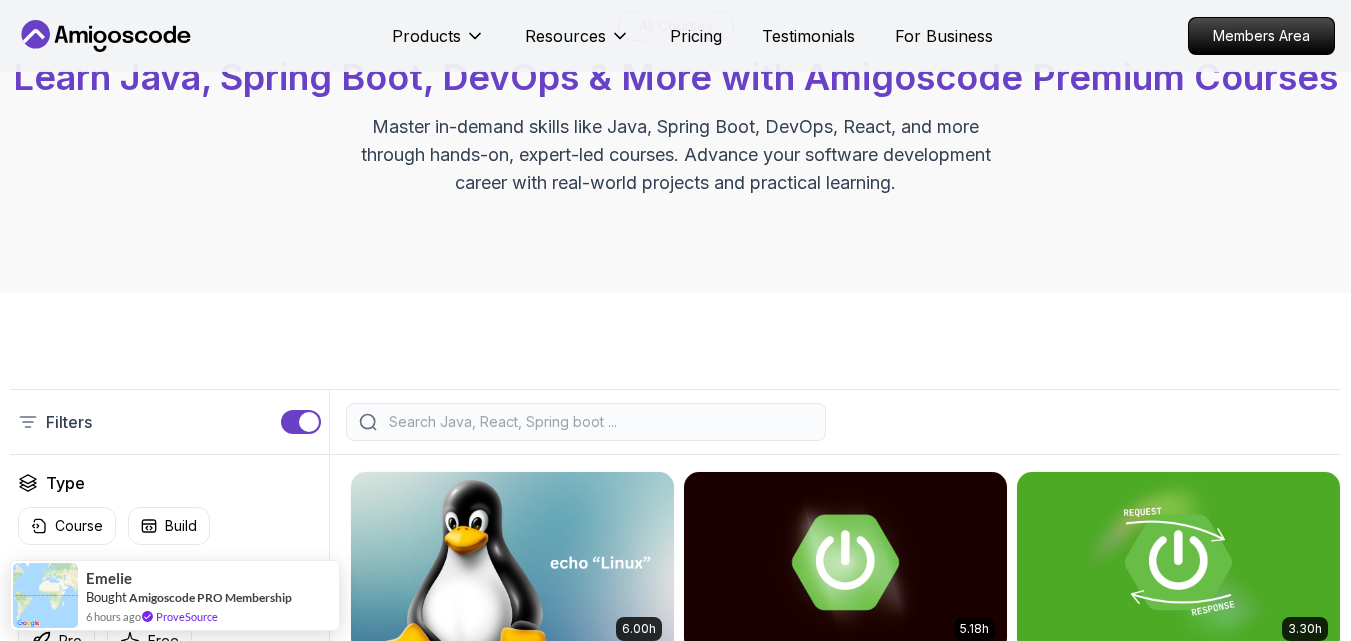 scroll, scrollTop: 400, scrollLeft: 0, axis: vertical 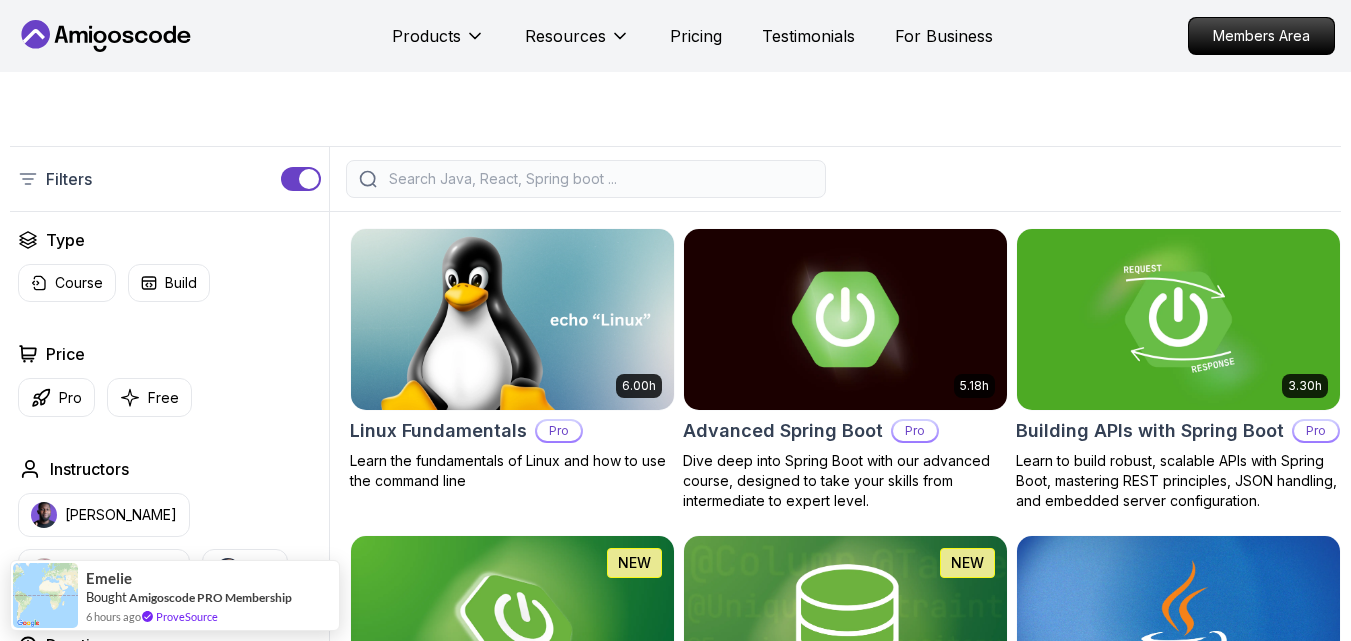 click at bounding box center (599, 179) 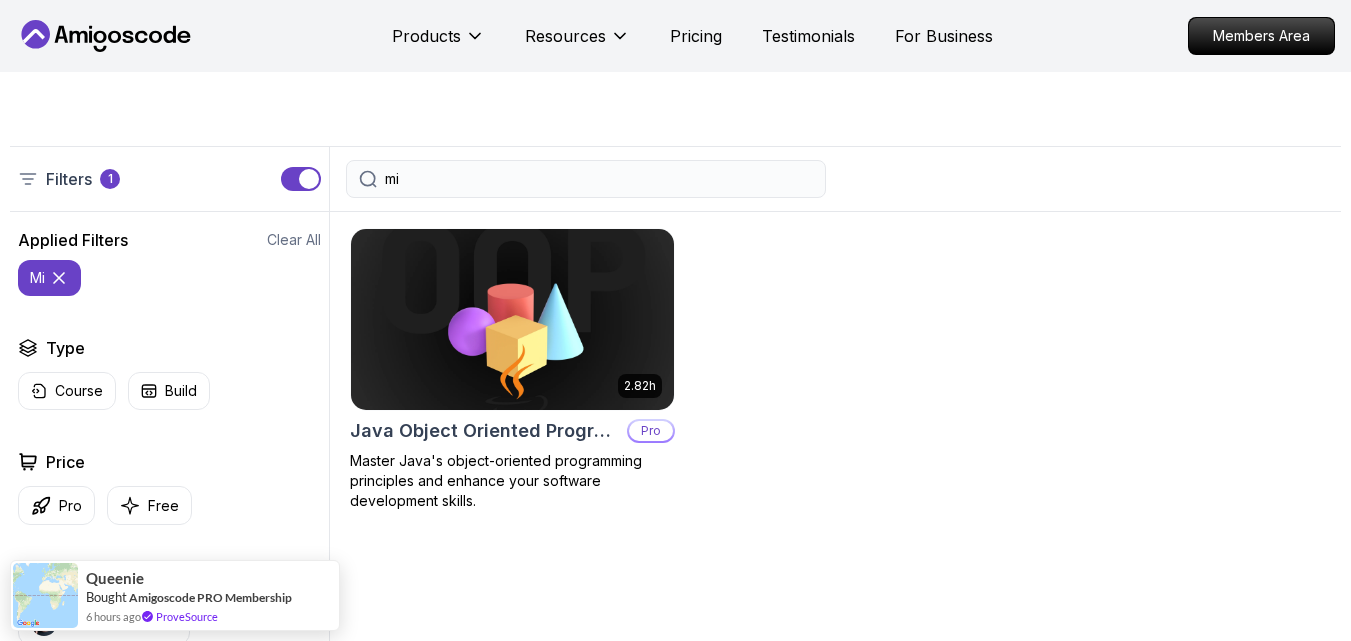 type on "m" 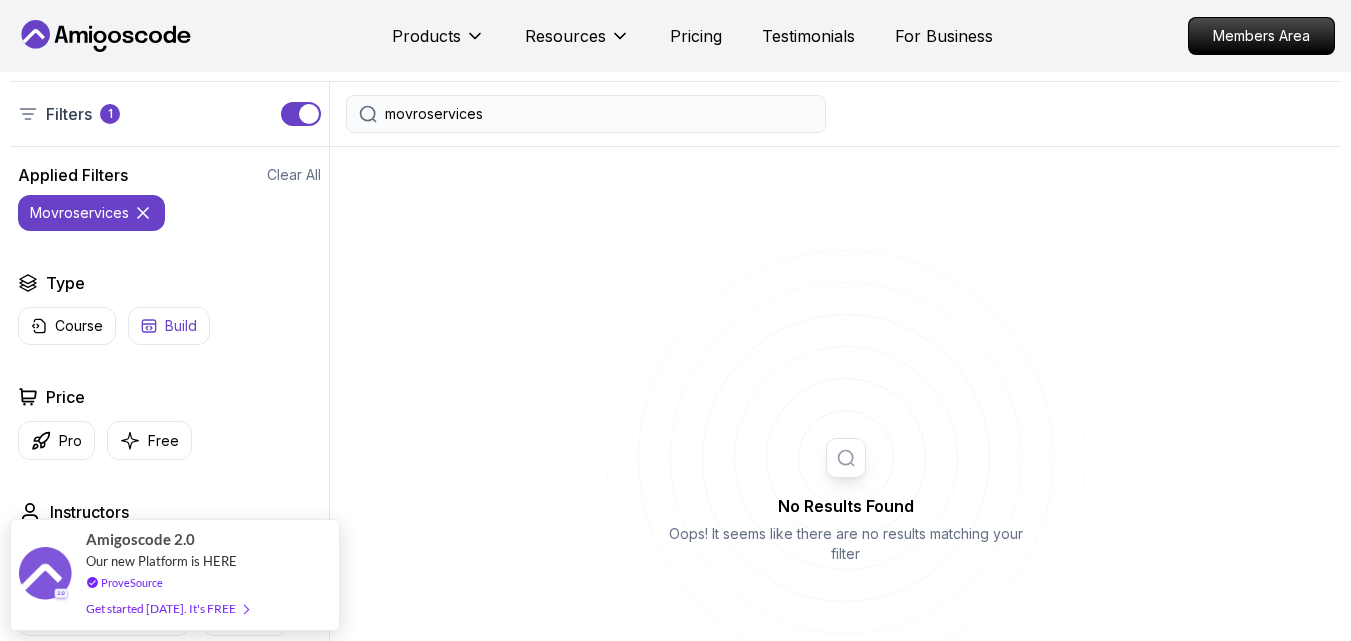 scroll, scrollTop: 500, scrollLeft: 0, axis: vertical 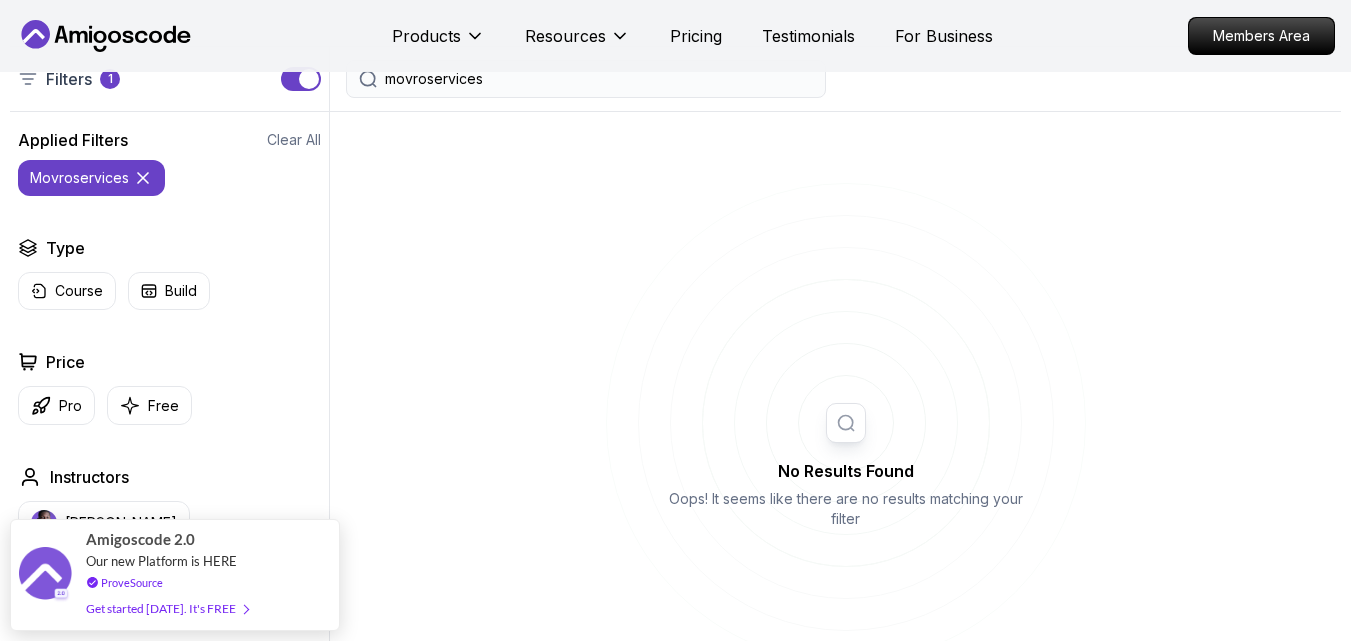 type on "movroservices" 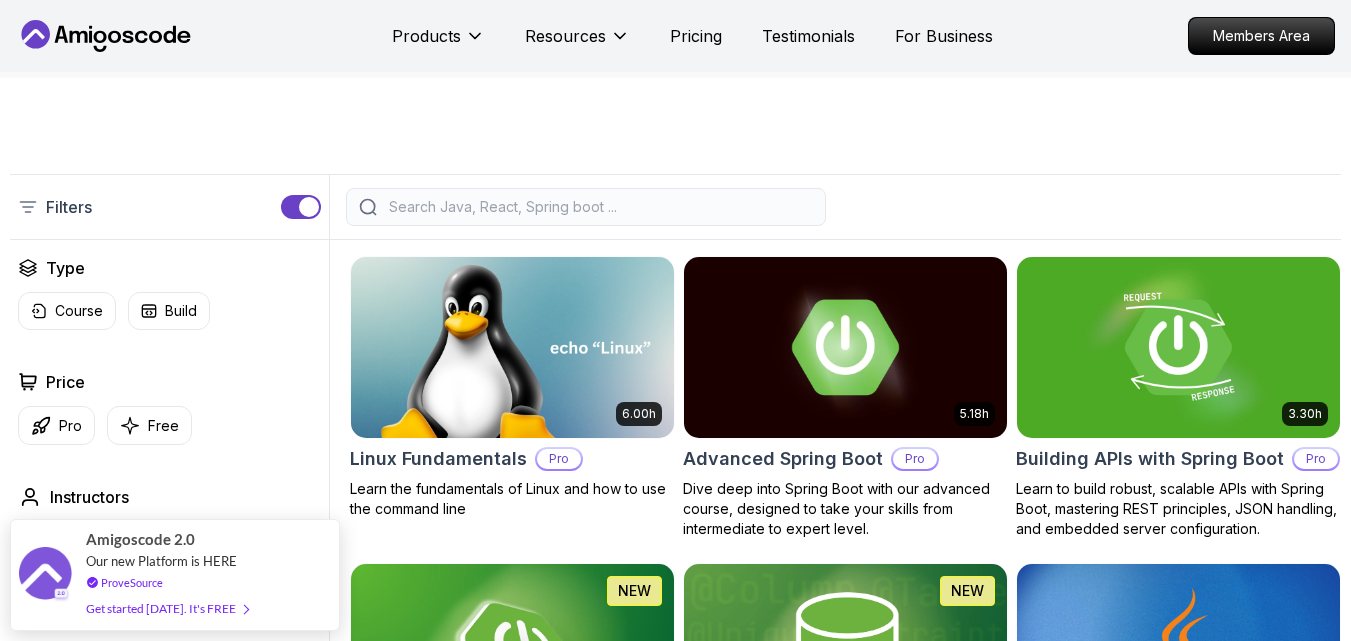 scroll, scrollTop: 500, scrollLeft: 0, axis: vertical 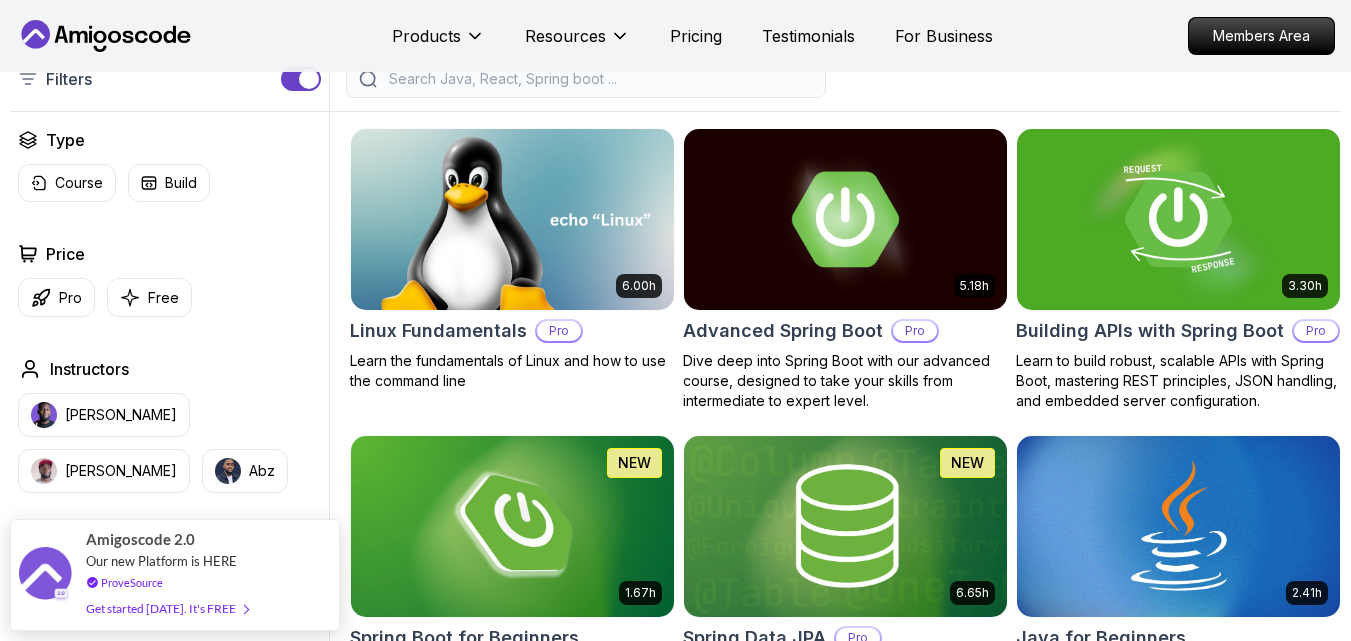 click at bounding box center [301, 79] 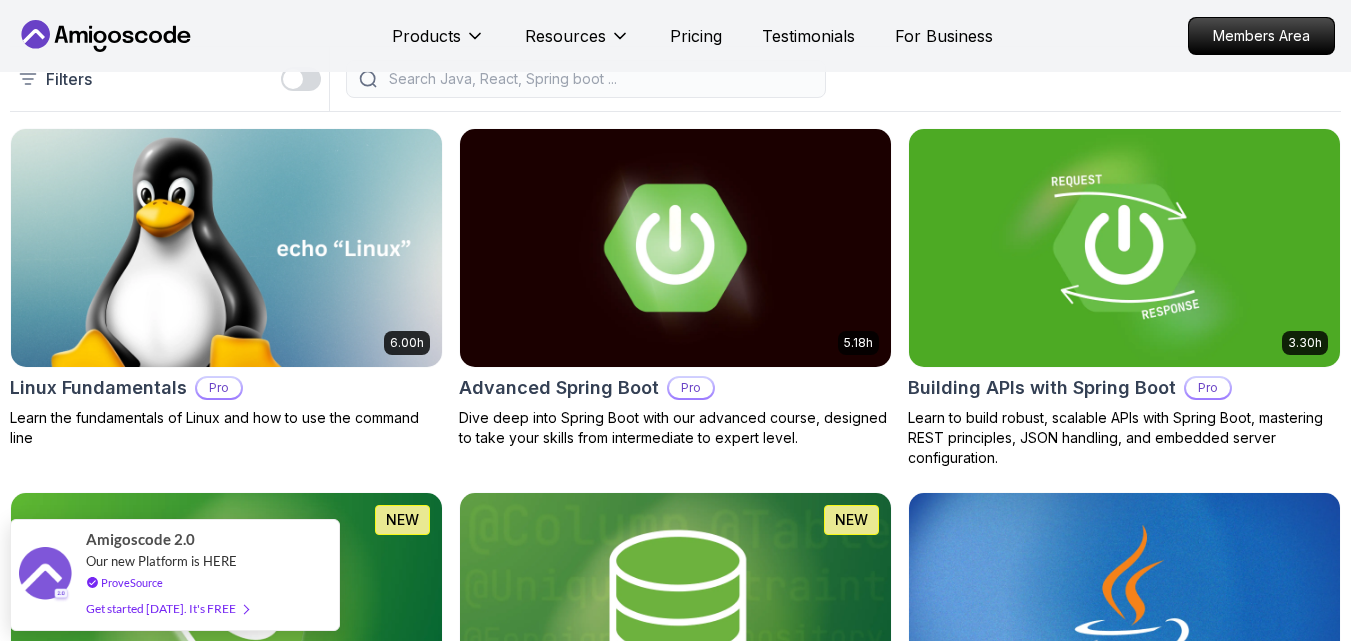 click at bounding box center (293, 79) 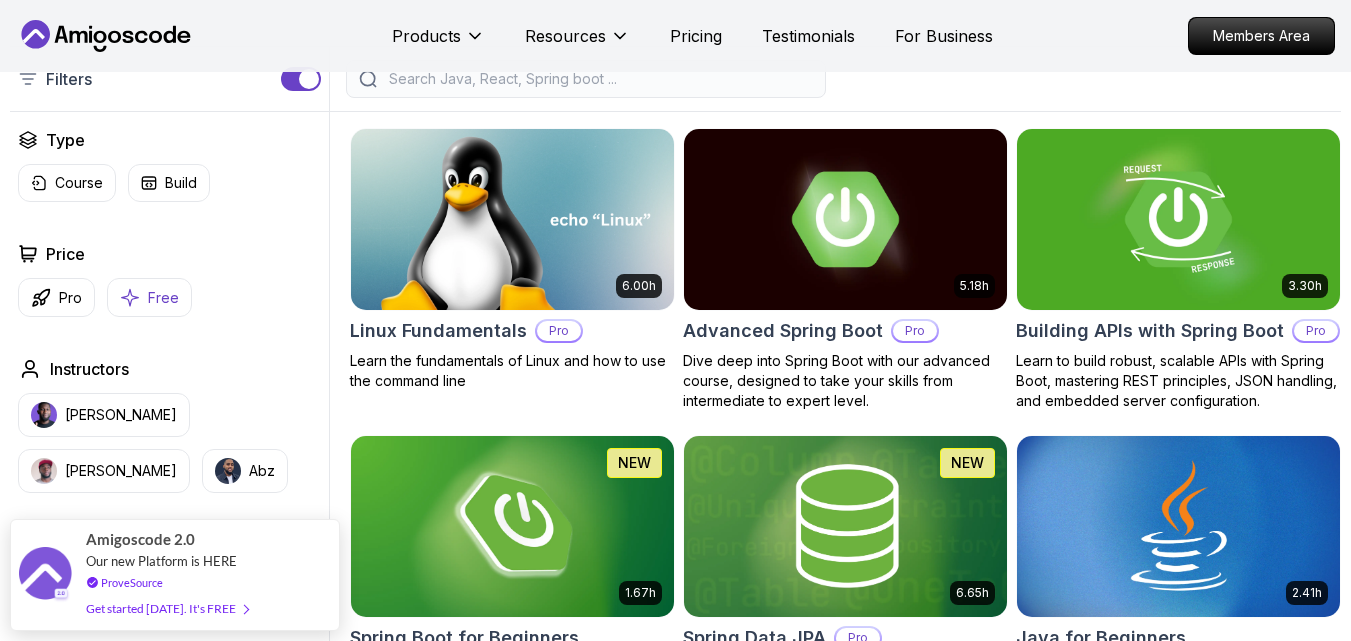 click on "Free" at bounding box center [163, 298] 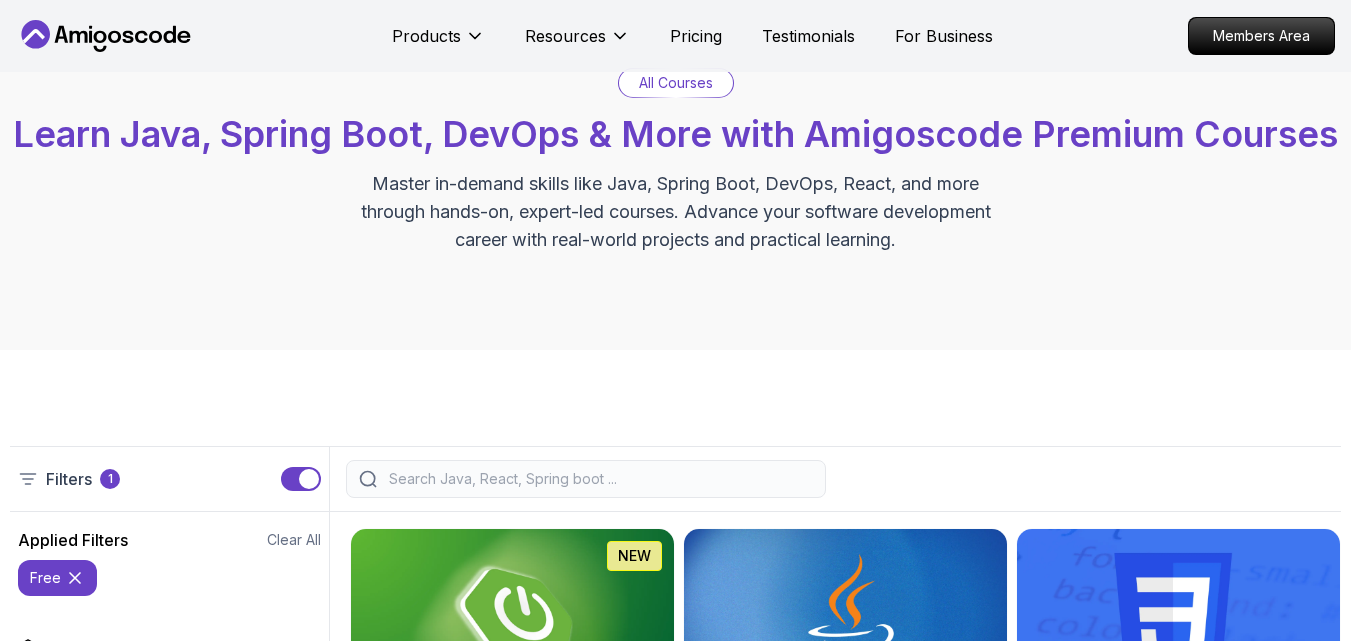 scroll, scrollTop: 0, scrollLeft: 0, axis: both 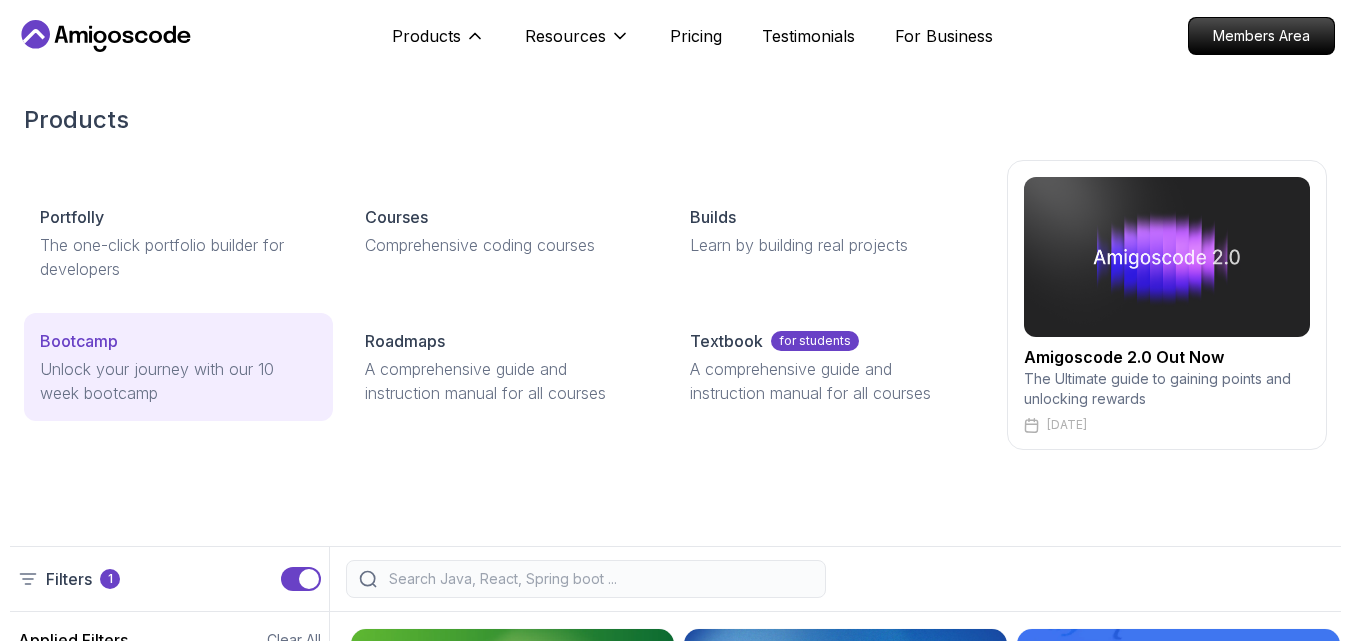 click on "Unlock your journey with our 10 week bootcamp" at bounding box center (178, 381) 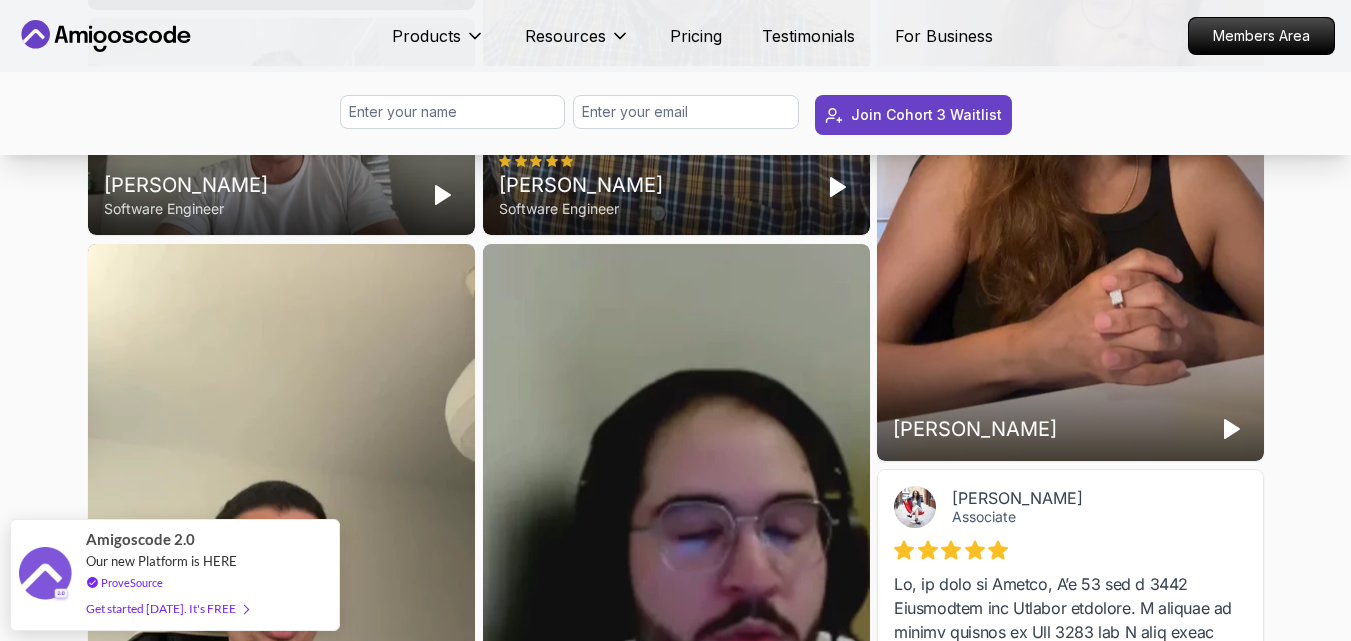 scroll, scrollTop: 5800, scrollLeft: 0, axis: vertical 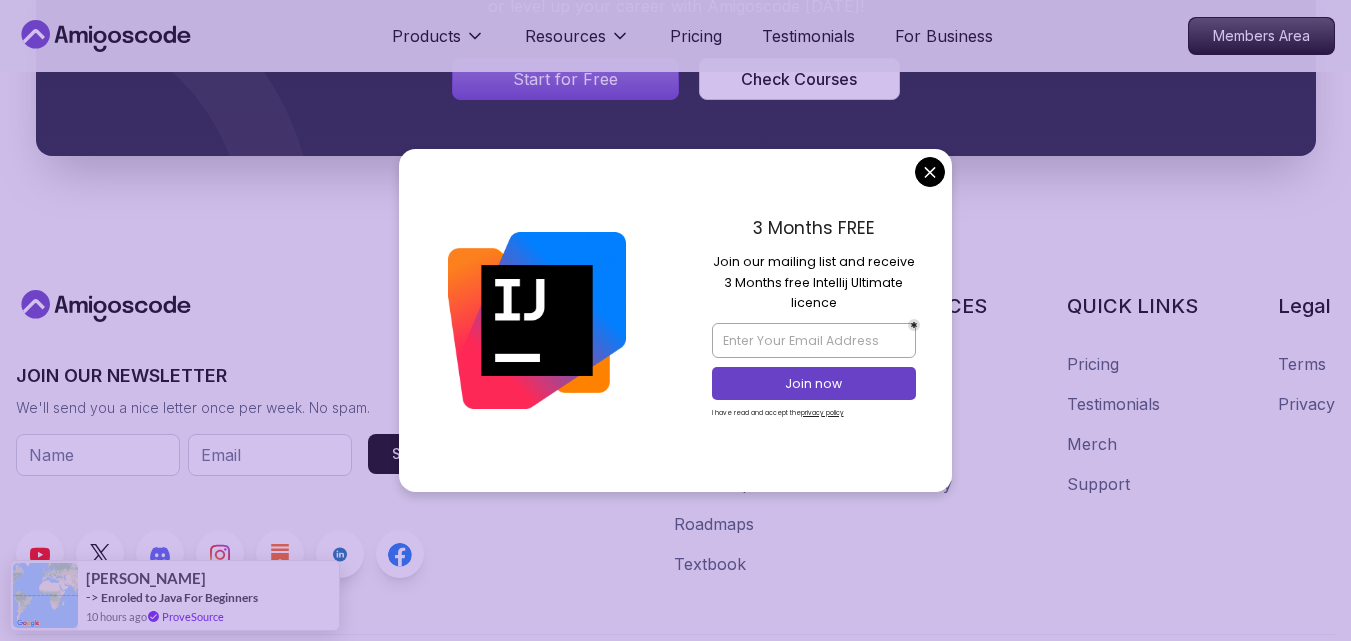 click on "Products Resources Pricing Testimonials For Business Members Area Products Resources Pricing Testimonials For Business Members Area spring-boot Spring Boot Courses for Building Scalable Java Applications Learn to build production-grade Java applications using Spring Boot. Includes REST APIs, database integration, testing, and deployment. Filters Filters Type Course Build Price Pro Free Instructors Nelson Djalo Richard Abz Duration 0-1 Hour 1-3 Hours +3 Hours Track Front End Back End Dev Ops Full Stack Level Junior Mid-level Senior 5.18h Advanced Spring Boot Pro Dive deep into Spring Boot with our advanced course, designed to take your skills from intermediate to expert level. 3.30h Building APIs with Spring Boot Pro Learn to build robust, scalable APIs with Spring Boot, mastering REST principles, JSON handling, and embedded server configuration. 1.67h NEW Spring Boot for Beginners Build a CRUD API with Spring Boot and PostgreSQL database using Spring Data JPA and Spring AI 6.65h NEW Spring Data JPA Pro 2.73h" at bounding box center [675, -800] 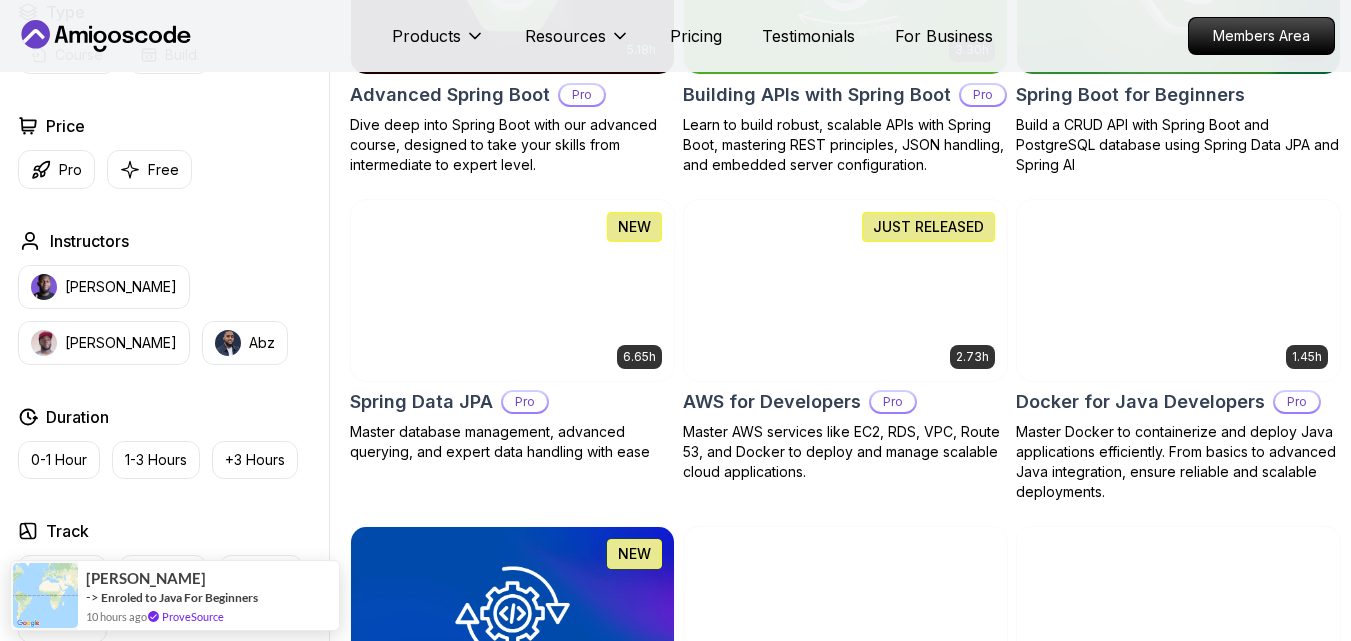 scroll, scrollTop: 600, scrollLeft: 0, axis: vertical 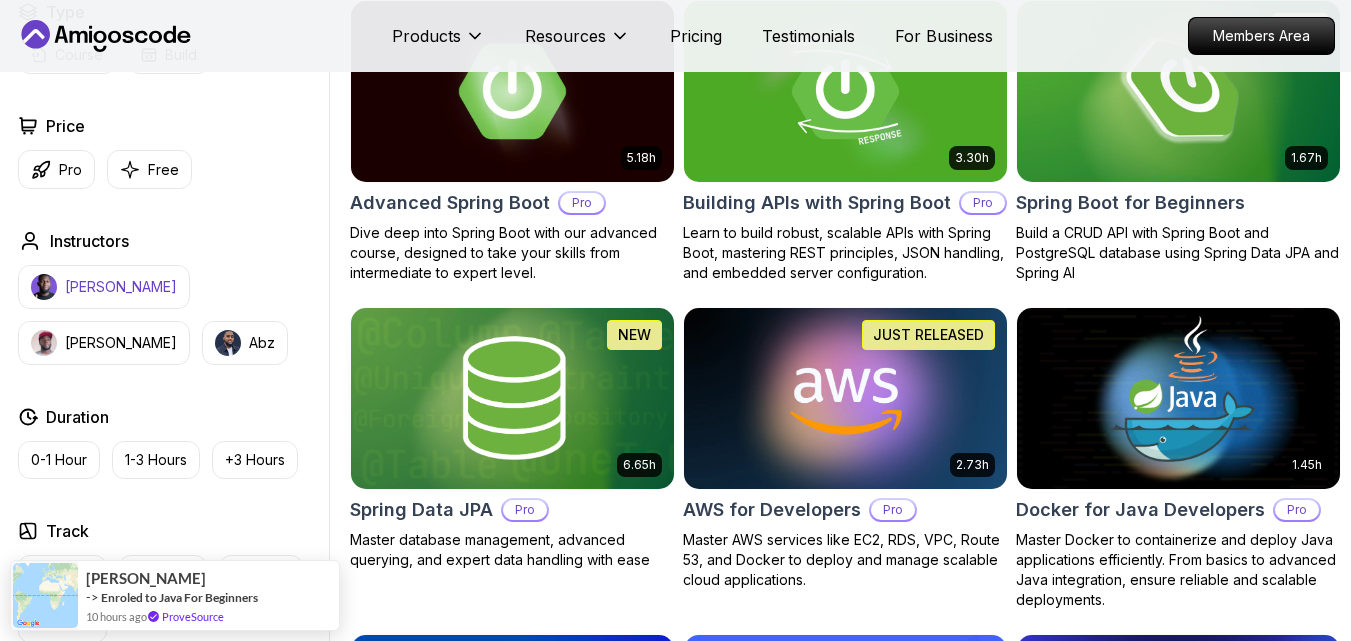 click on "Nelson Djalo" at bounding box center [121, 287] 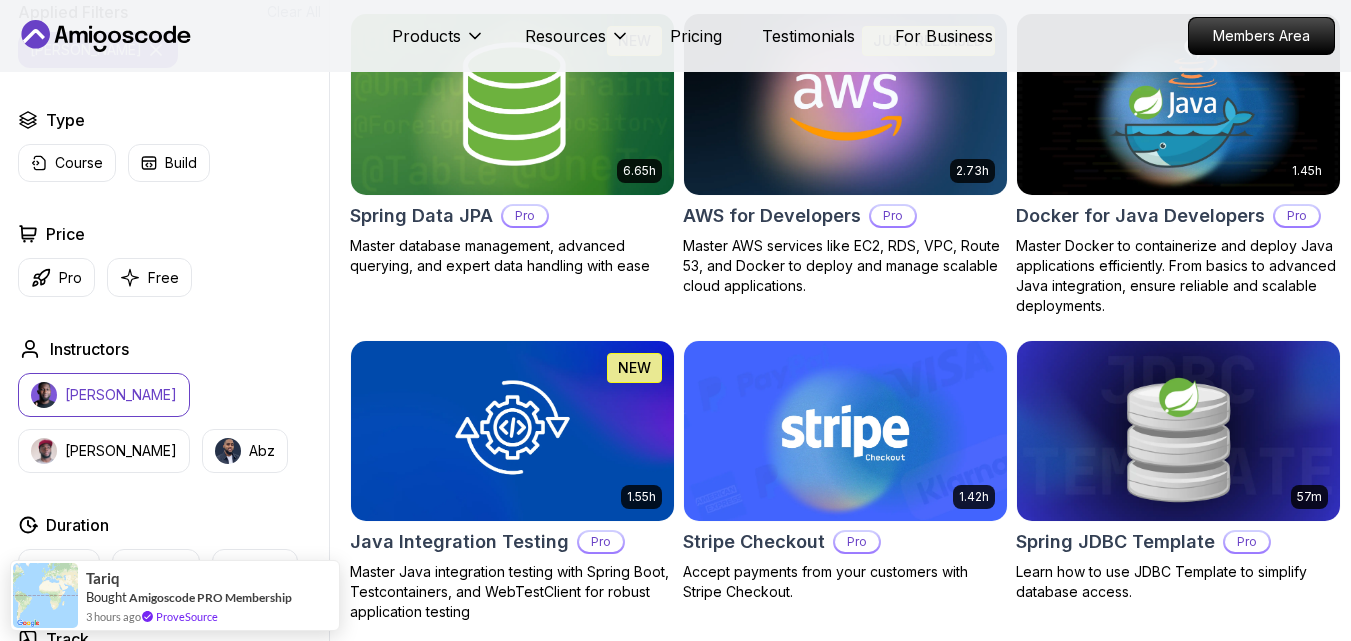 scroll, scrollTop: 1000, scrollLeft: 0, axis: vertical 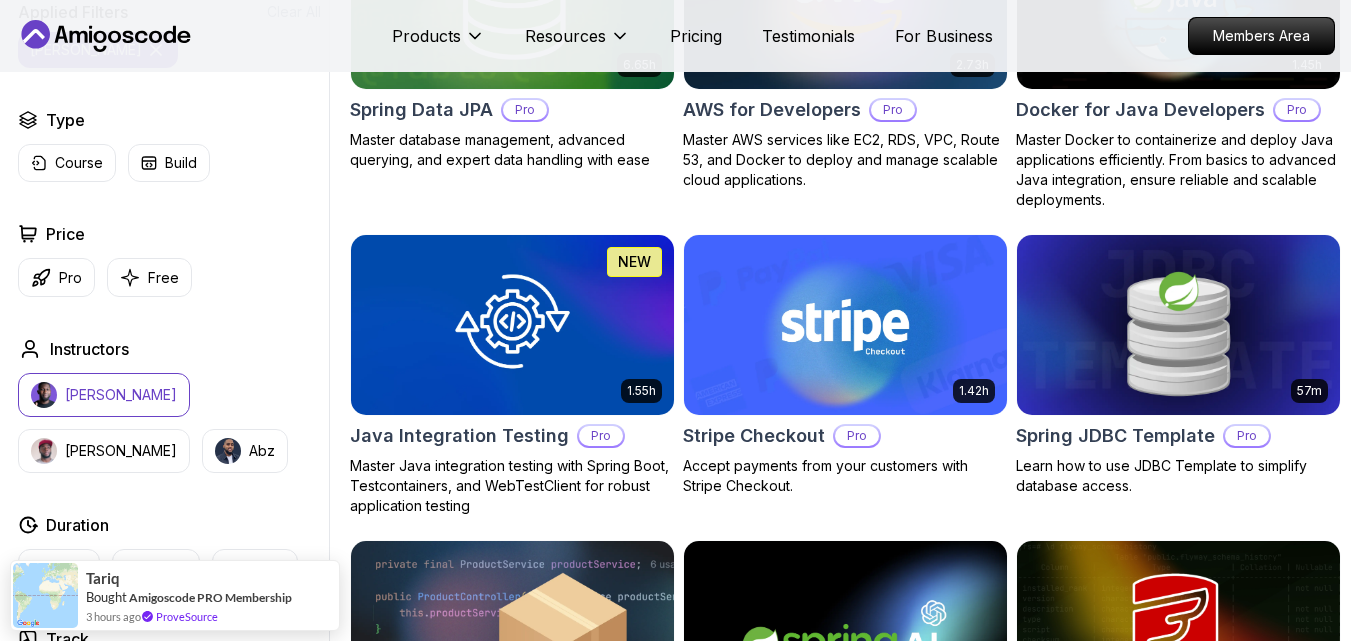 click at bounding box center [1178, 325] 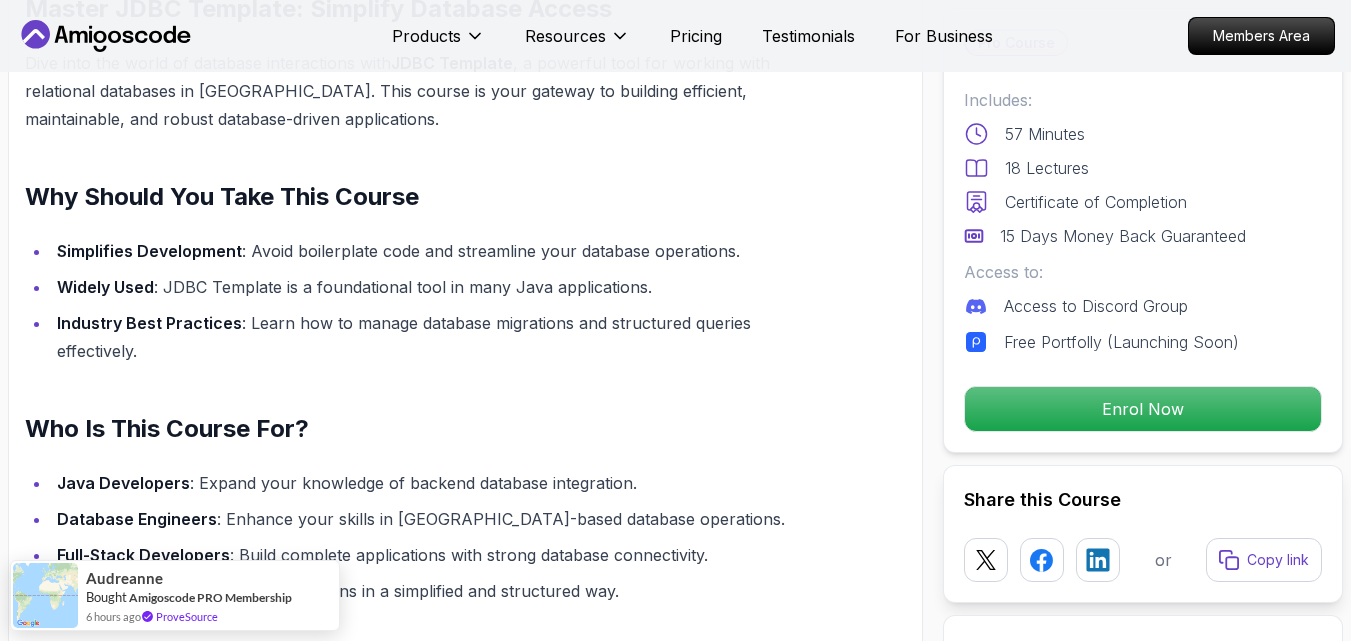 scroll, scrollTop: 1700, scrollLeft: 0, axis: vertical 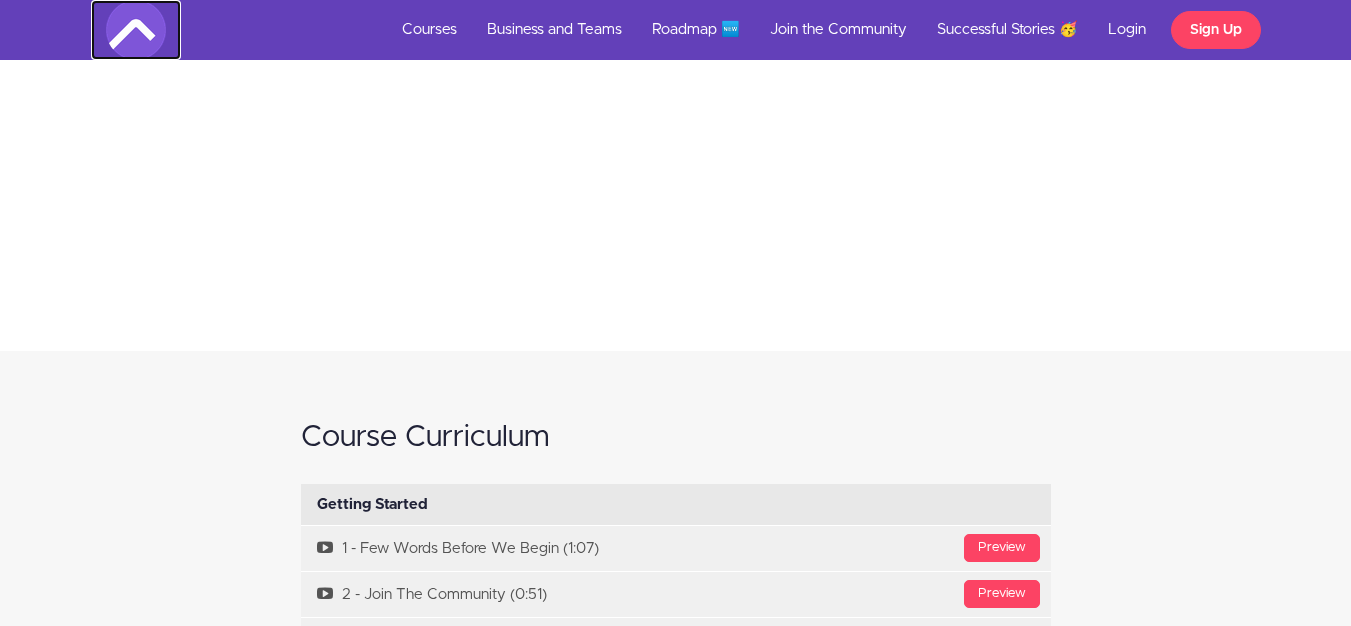 click at bounding box center (136, 30) 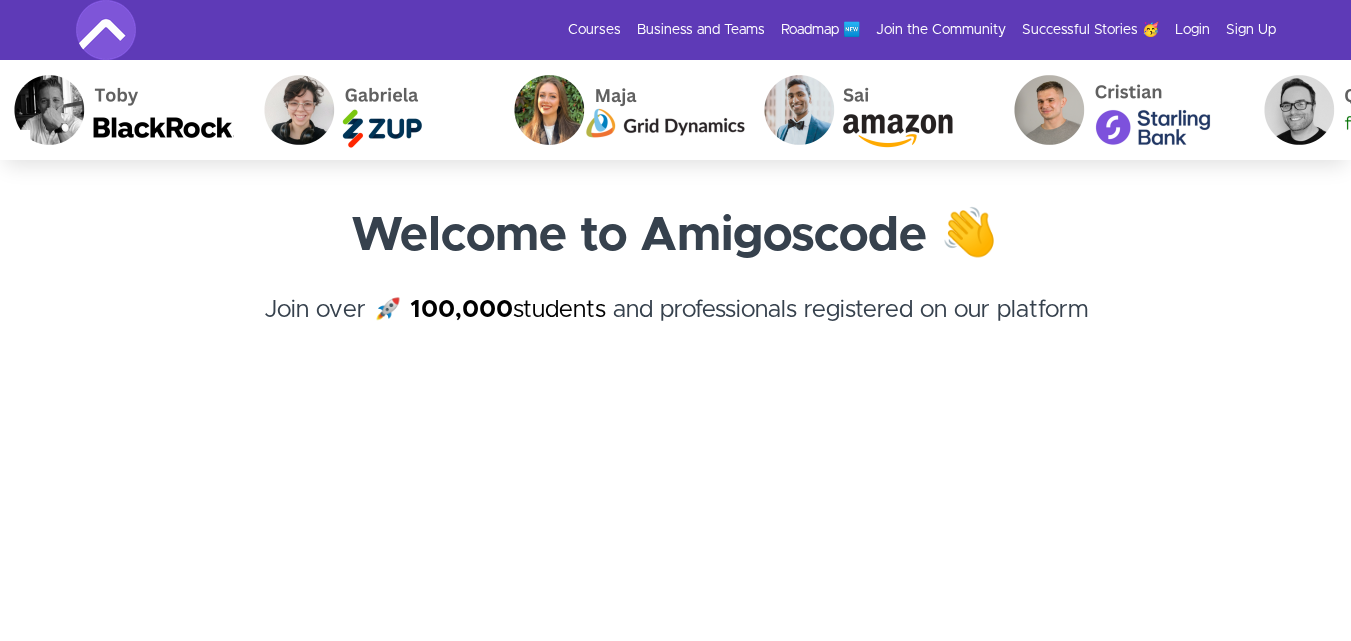 scroll, scrollTop: 0, scrollLeft: 0, axis: both 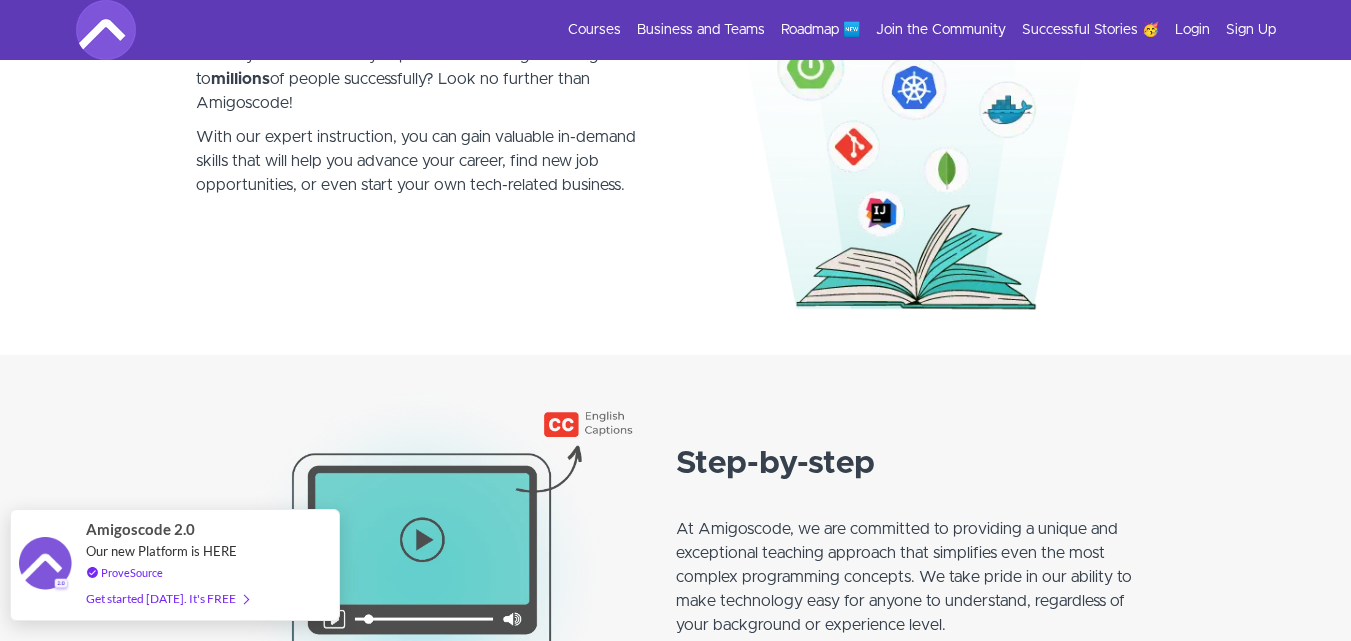 click on "Amigoscode 2.0 Our new Platform is HERE    ProveSource Get started today. It's FREE" at bounding box center (170, 565) 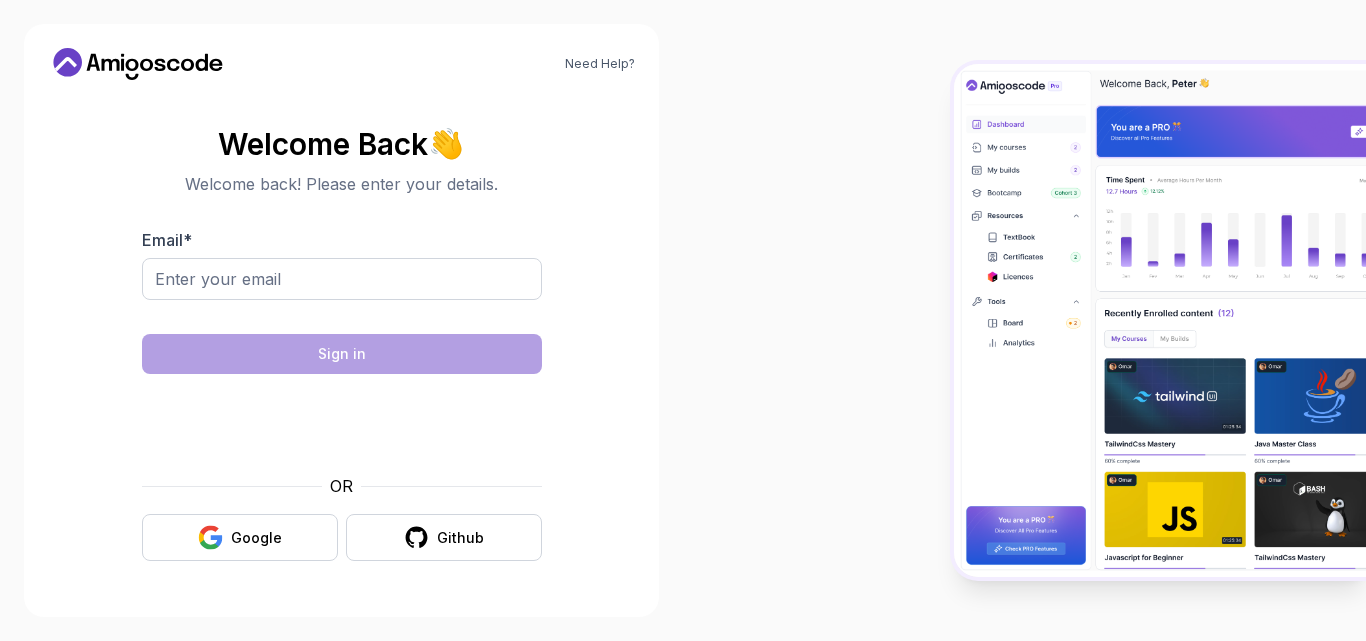 scroll, scrollTop: 0, scrollLeft: 0, axis: both 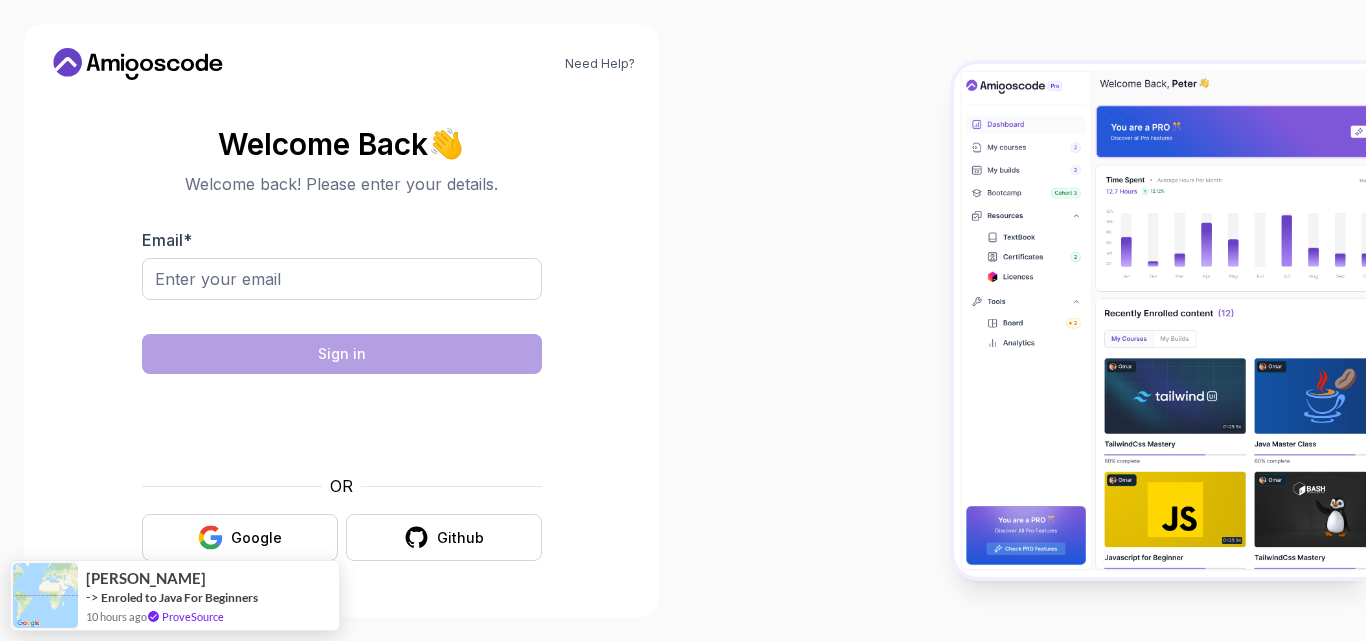 click 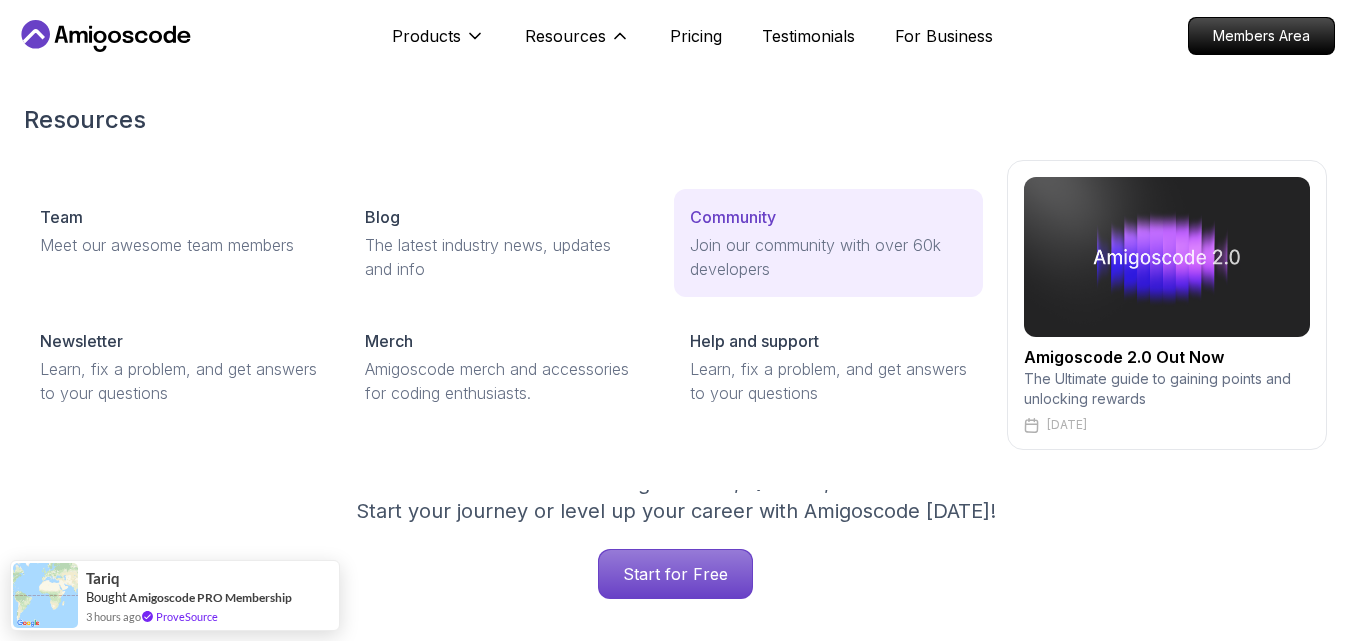 click on "Join our community with over 60k developers" at bounding box center [828, 257] 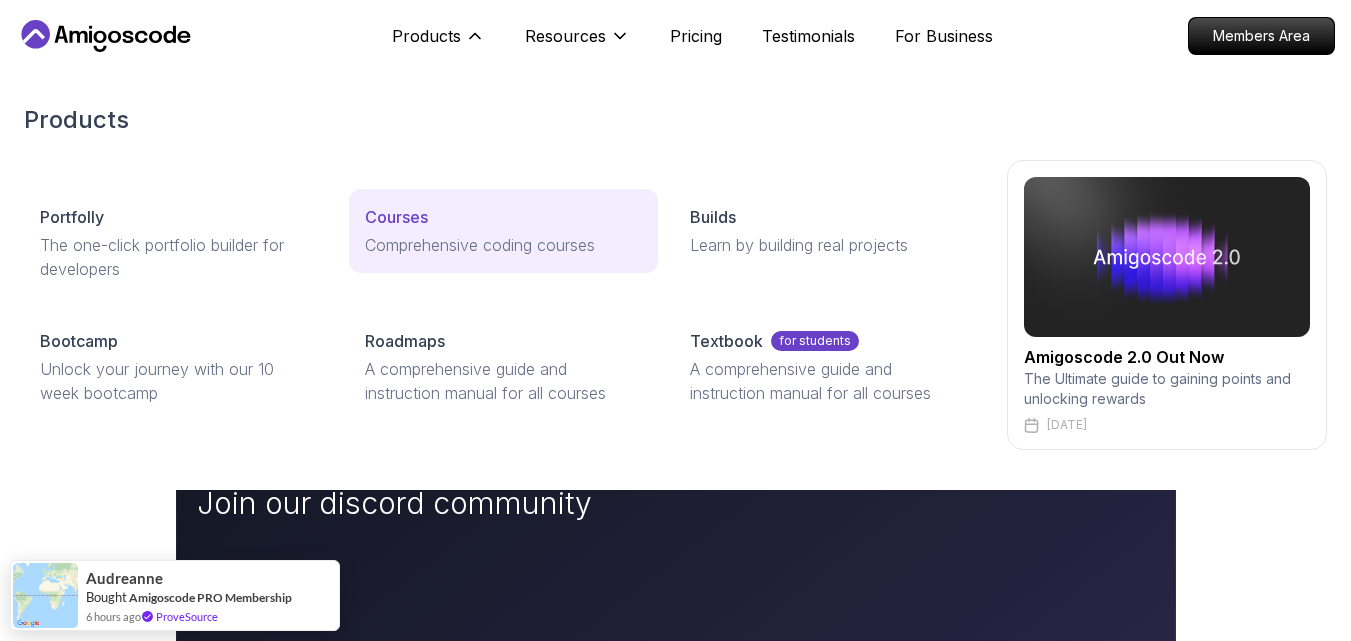 click on "Courses" at bounding box center (396, 217) 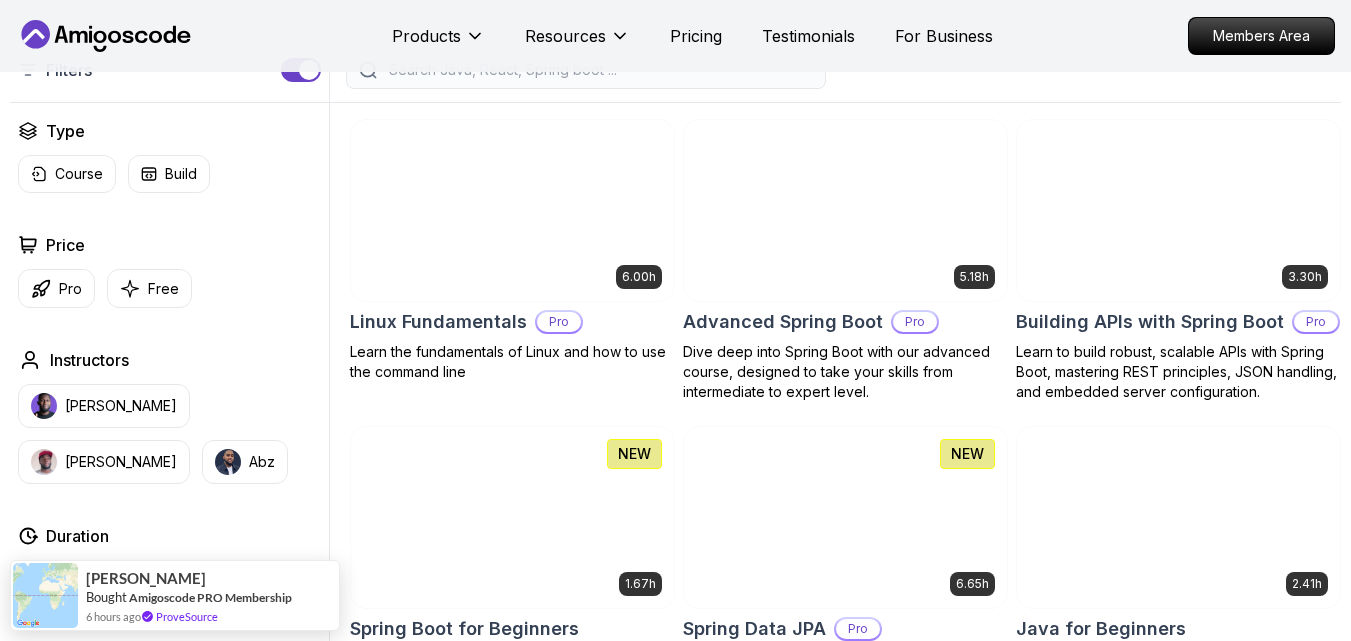 scroll, scrollTop: 700, scrollLeft: 0, axis: vertical 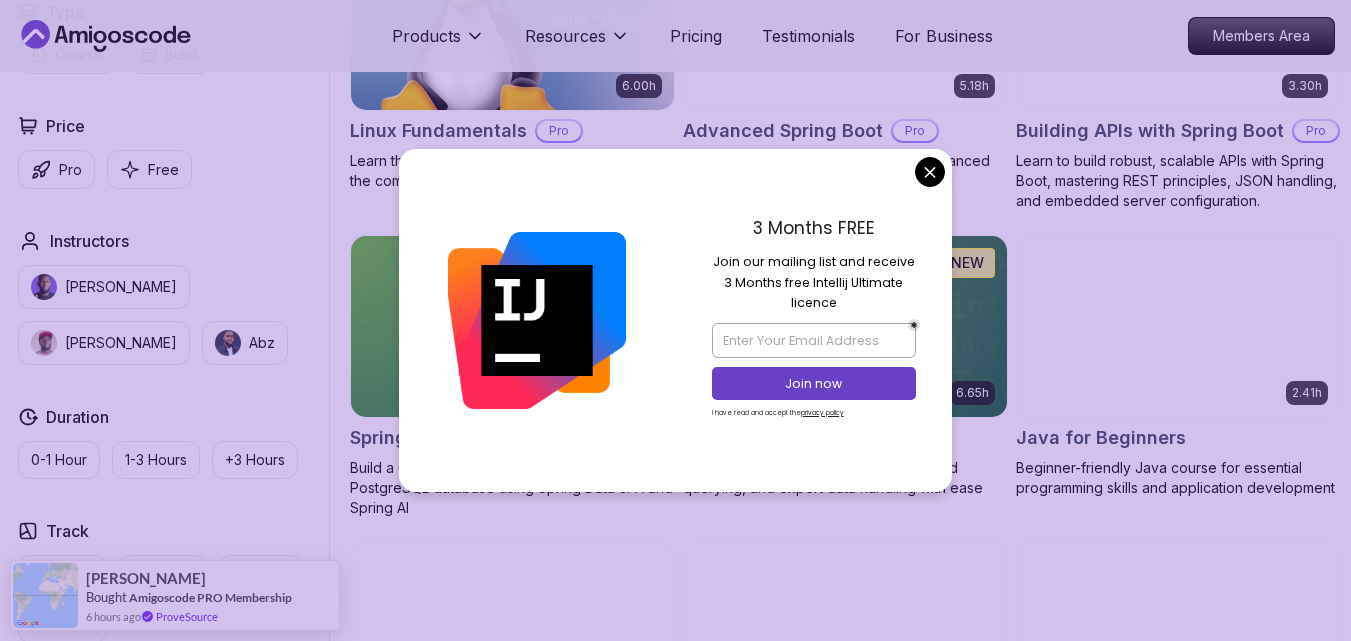 click on "Products Resources Pricing Testimonials For Business Members Area Products Resources Pricing Testimonials For Business Members Area All Courses Learn Java, Spring Boot, DevOps & More with Amigoscode Premium Courses Master in-demand skills like Java, Spring Boot, DevOps, React, and more through hands-on, expert-led courses. Advance your software development career with real-world projects and practical learning. Filters Filters Type Course Build Price Pro Free Instructors [PERSON_NAME] [PERSON_NAME] Duration 0-1 Hour 1-3 Hours +3 Hours Track Front End Back End Dev Ops Full Stack Level Junior Mid-level Senior 6.00h Linux Fundamentals Pro Learn the fundamentals of Linux and how to use the command line 5.18h Advanced Spring Boot Pro Dive deep into Spring Boot with our advanced course, designed to take your skills from intermediate to expert level. 3.30h Building APIs with Spring Boot Pro 1.67h NEW Spring Boot for Beginners Build a CRUD API with Spring Boot and PostgreSQL database using Spring Data JPA and Spring AI" at bounding box center (675, 4151) 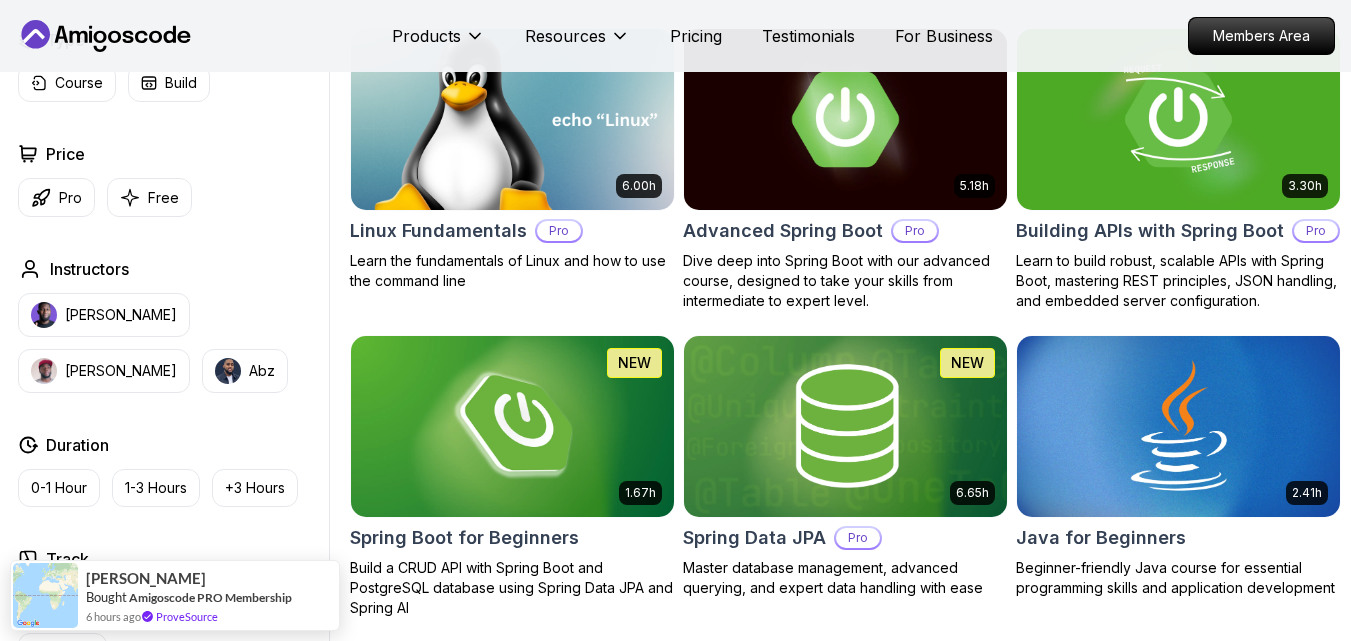 scroll, scrollTop: 500, scrollLeft: 0, axis: vertical 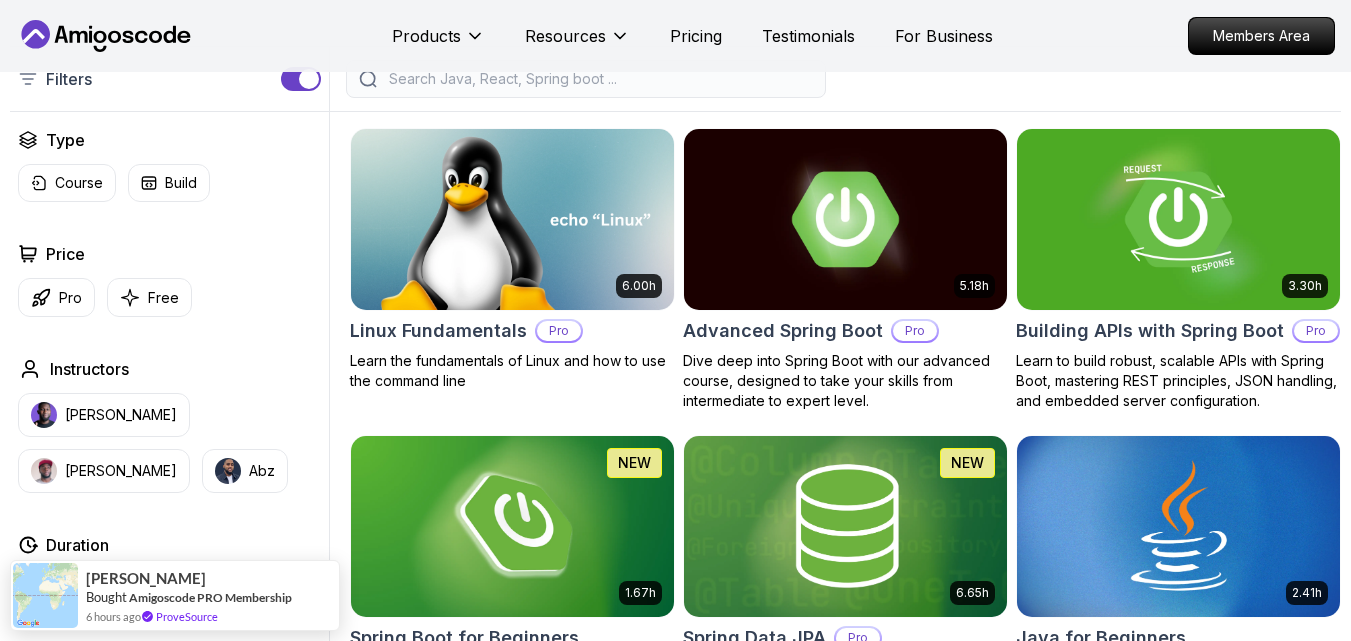 click at bounding box center (301, 79) 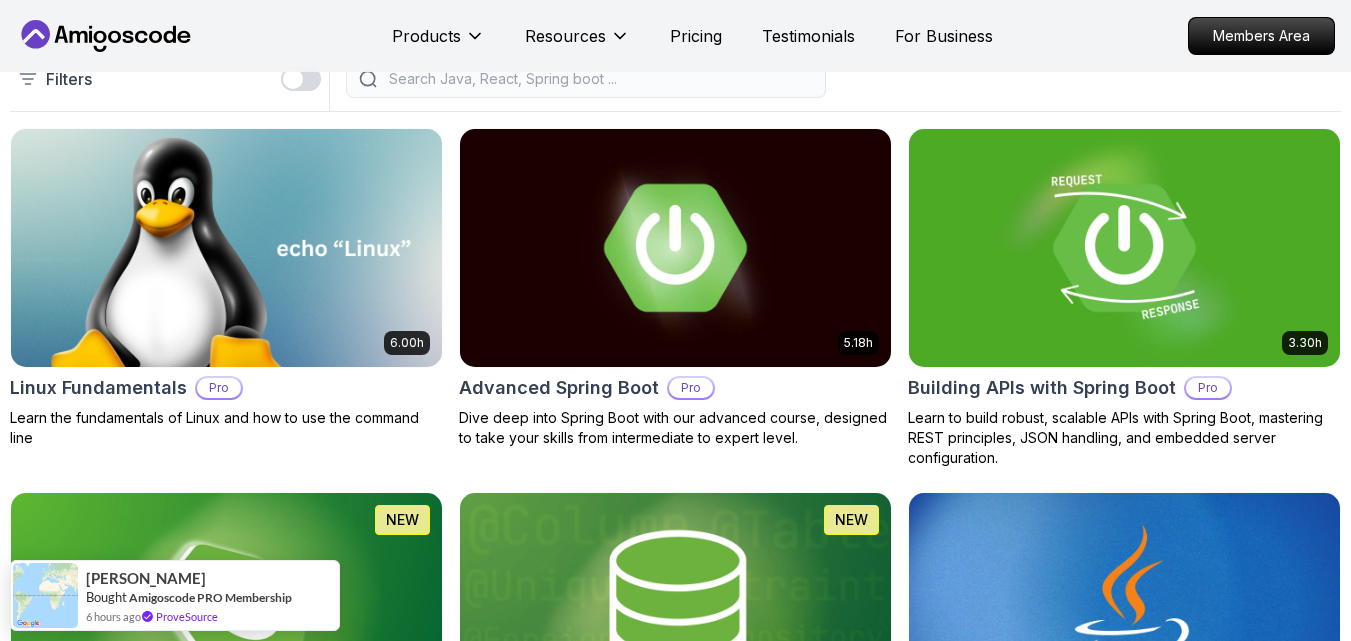 click at bounding box center [301, 79] 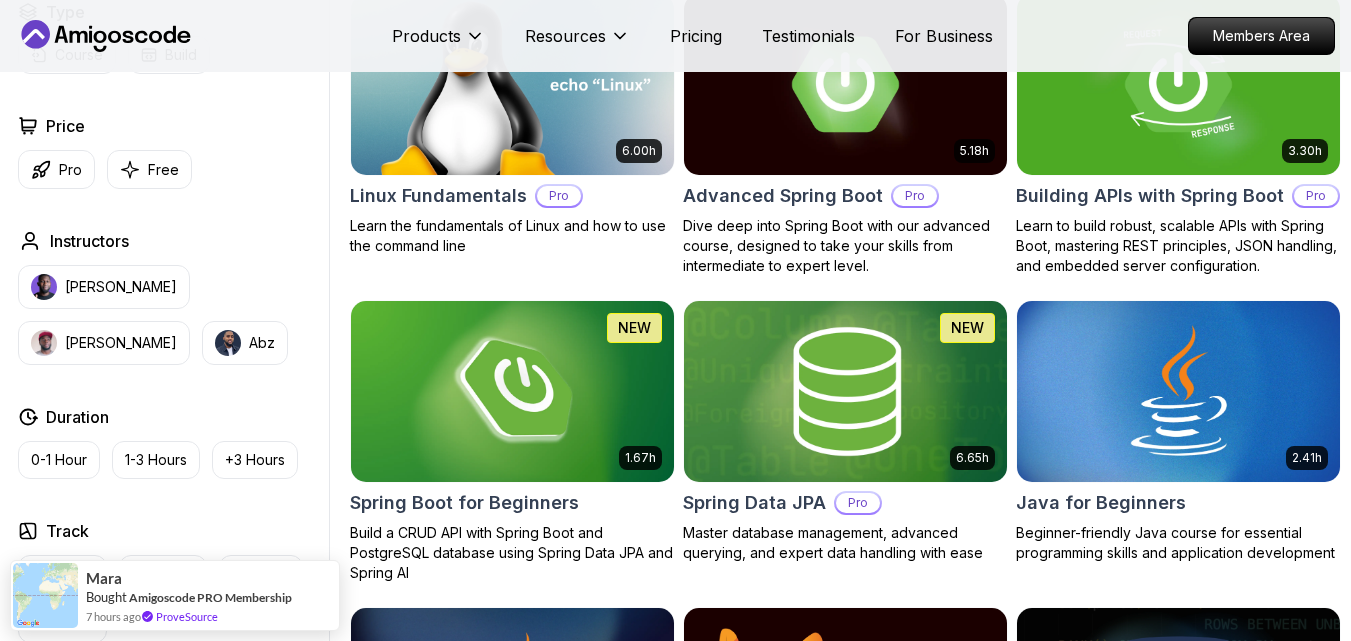 scroll, scrollTop: 600, scrollLeft: 0, axis: vertical 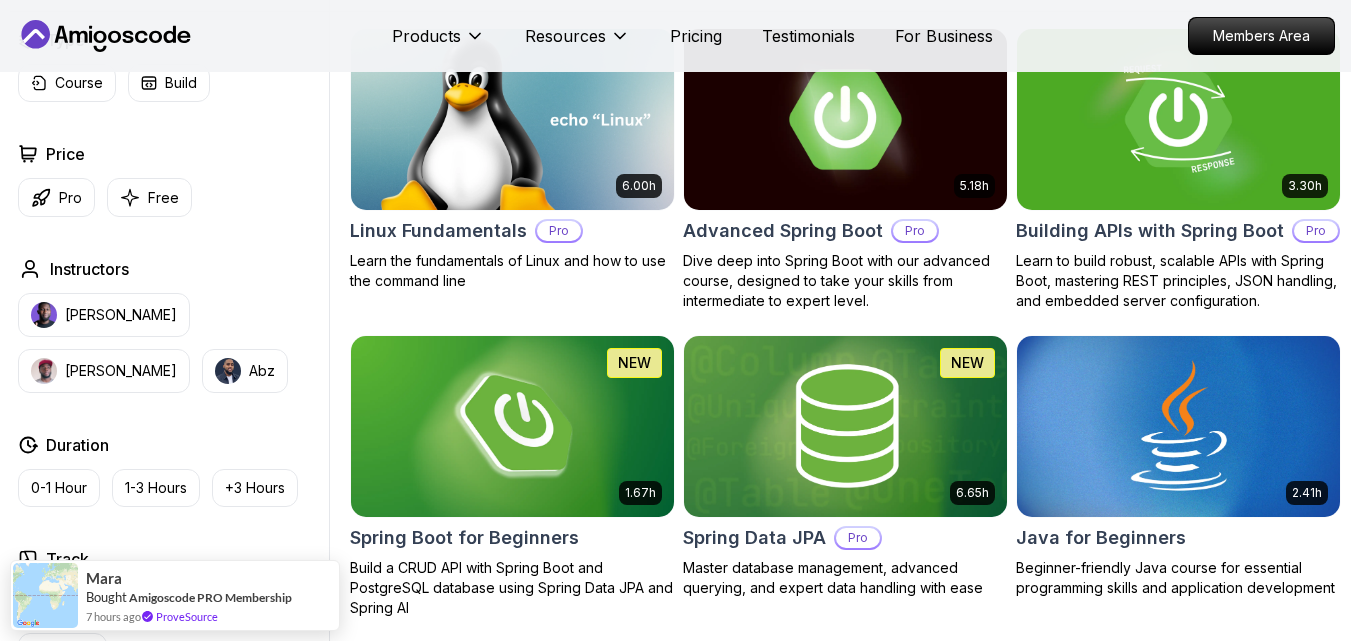 click at bounding box center (845, 119) 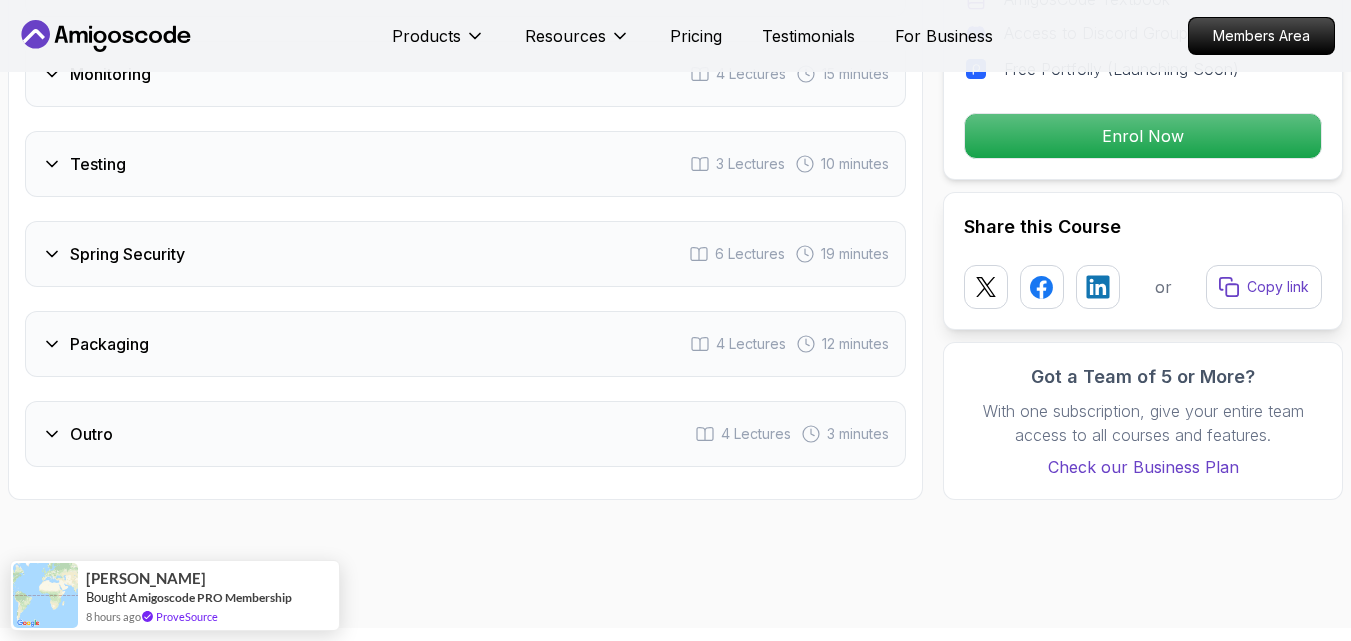 scroll, scrollTop: 3800, scrollLeft: 0, axis: vertical 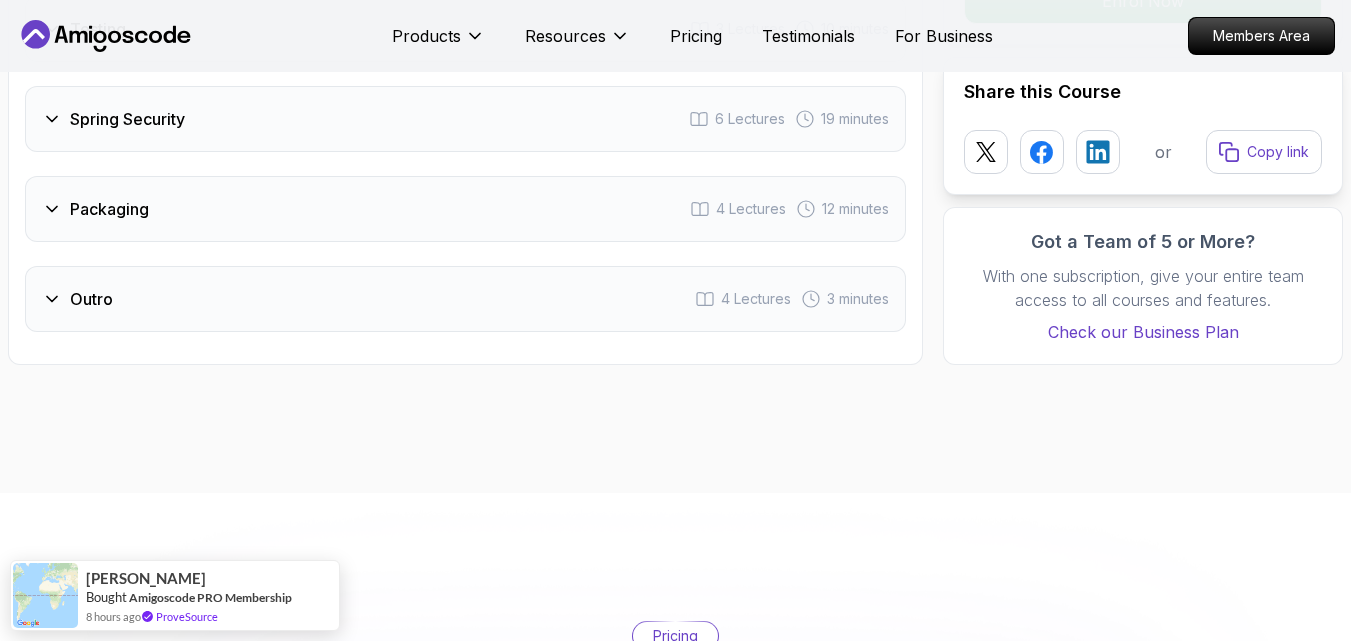 click on "Packaging 4   Lectures     12 minutes" at bounding box center (465, 209) 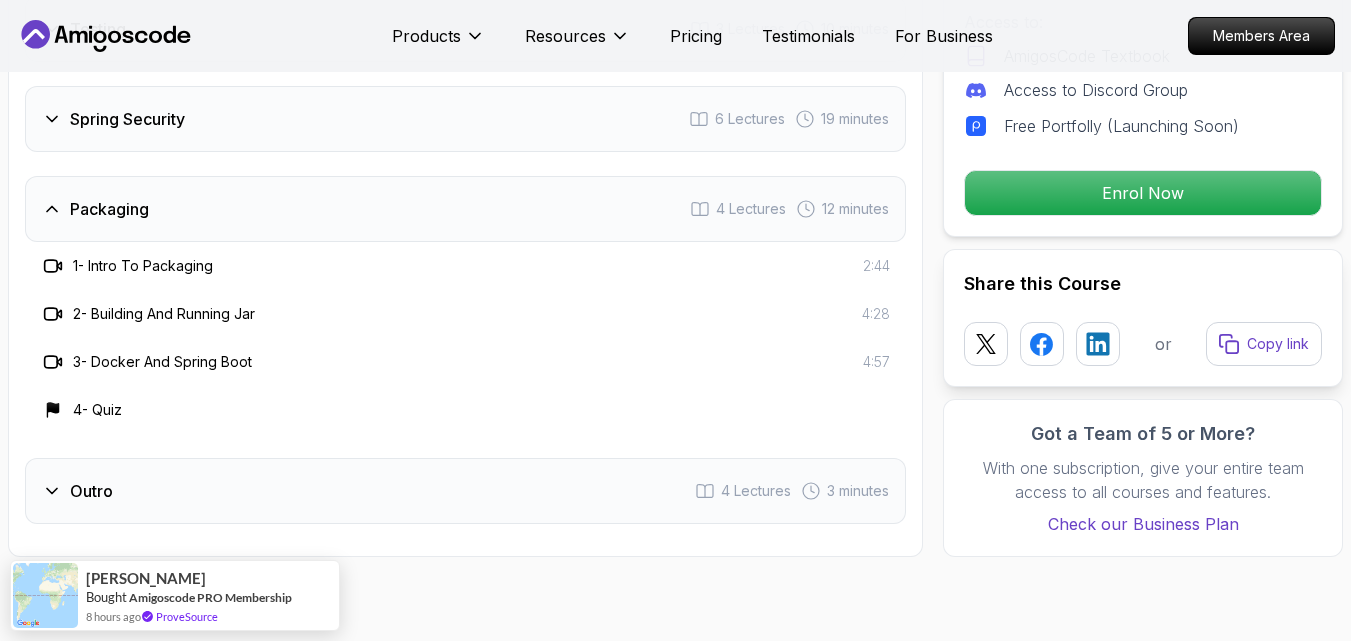 click on "Outro 4   Lectures     3 minutes" at bounding box center (465, 491) 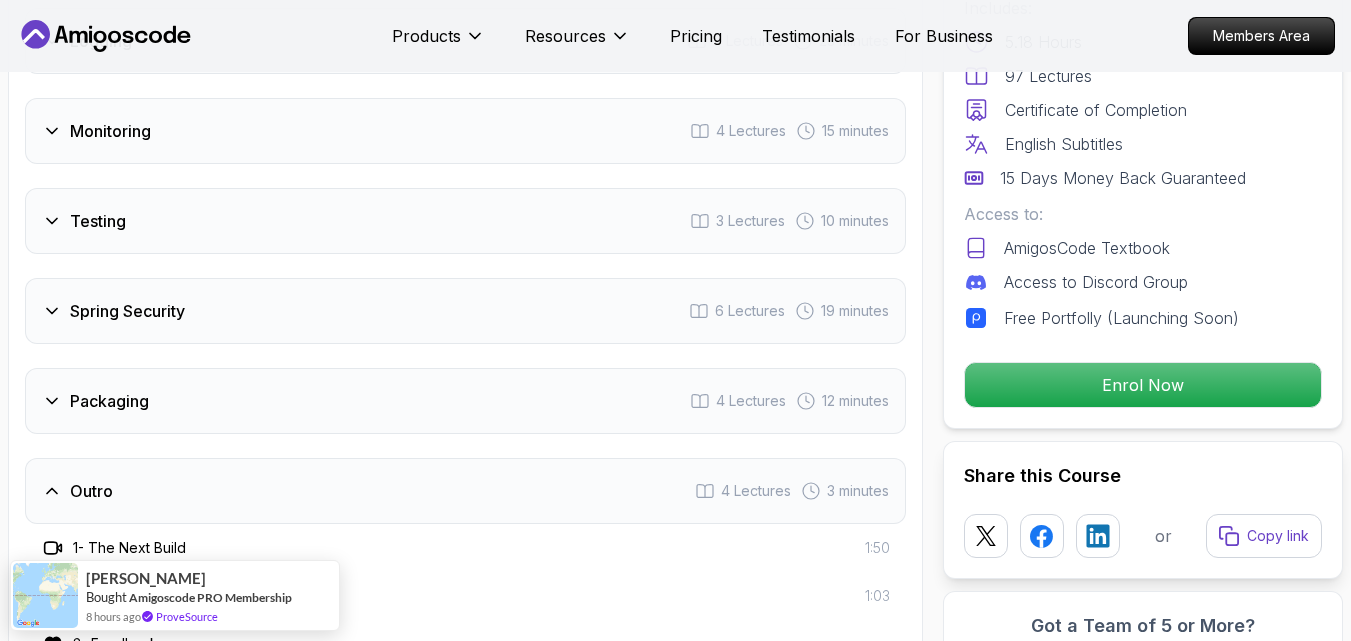 scroll, scrollTop: 3556, scrollLeft: 0, axis: vertical 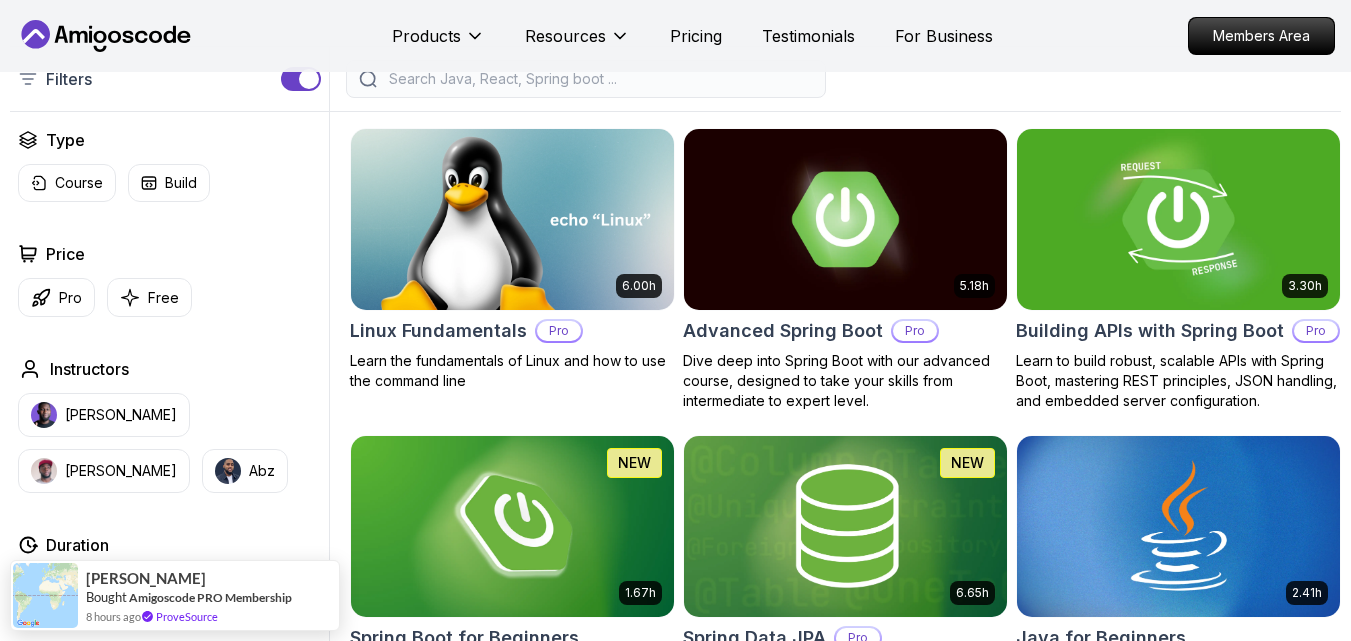 drag, startPoint x: 135, startPoint y: 2, endPoint x: 1140, endPoint y: 275, distance: 1041.4192 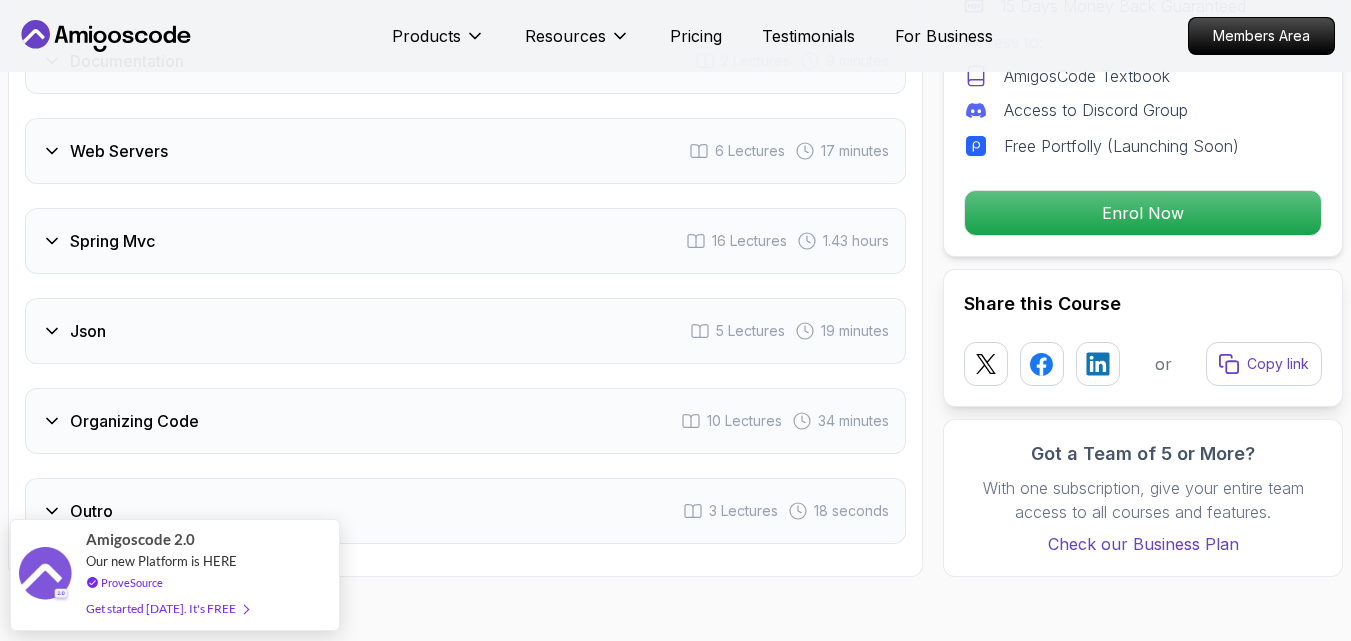 scroll, scrollTop: 3800, scrollLeft: 0, axis: vertical 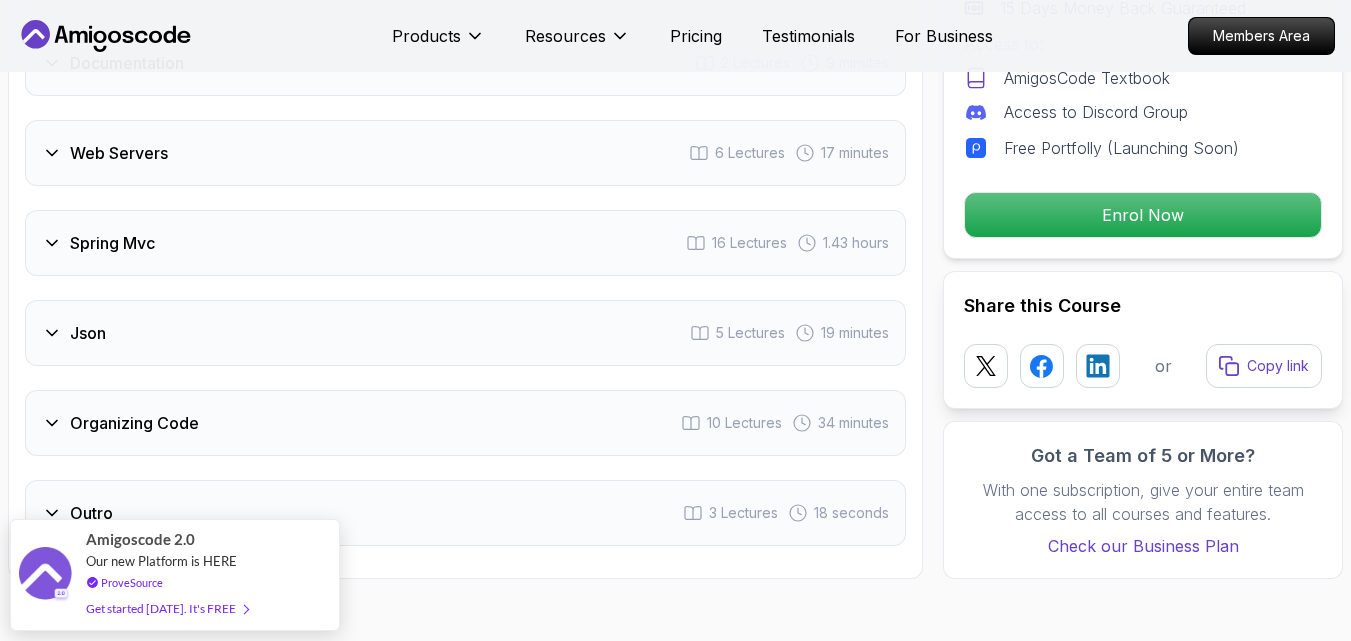 click on "Spring Mvc 16   Lectures     1.43 hours" at bounding box center (465, 243) 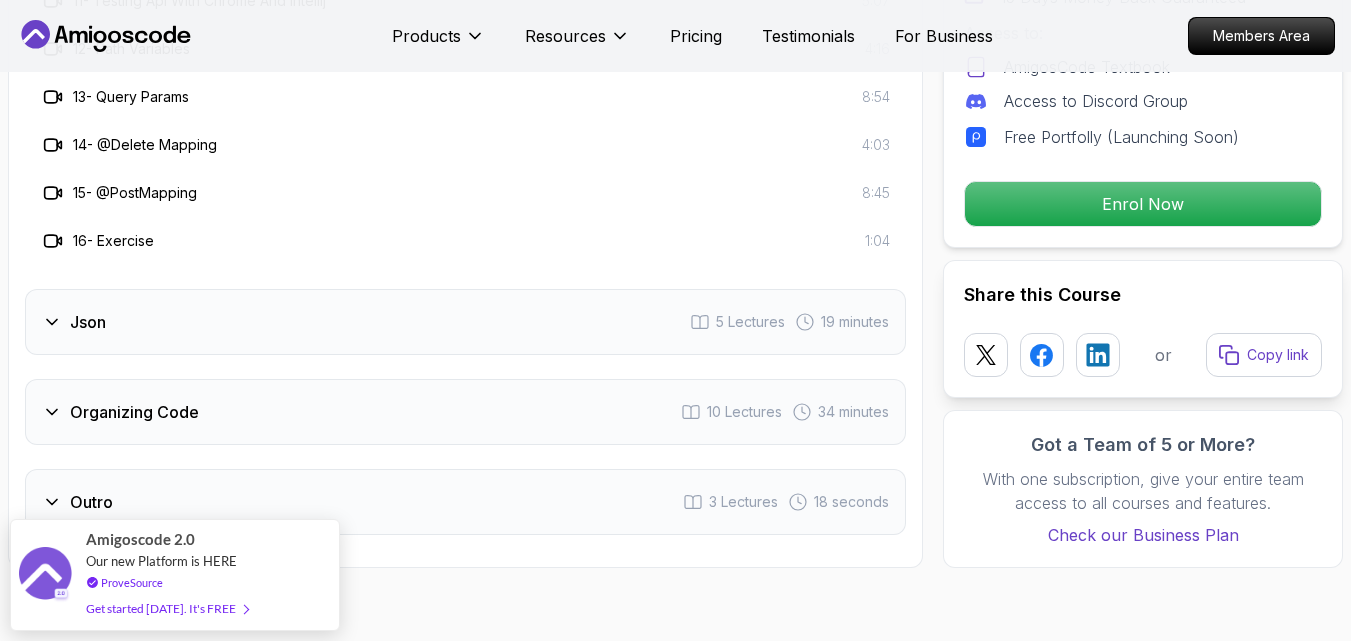 scroll, scrollTop: 4556, scrollLeft: 0, axis: vertical 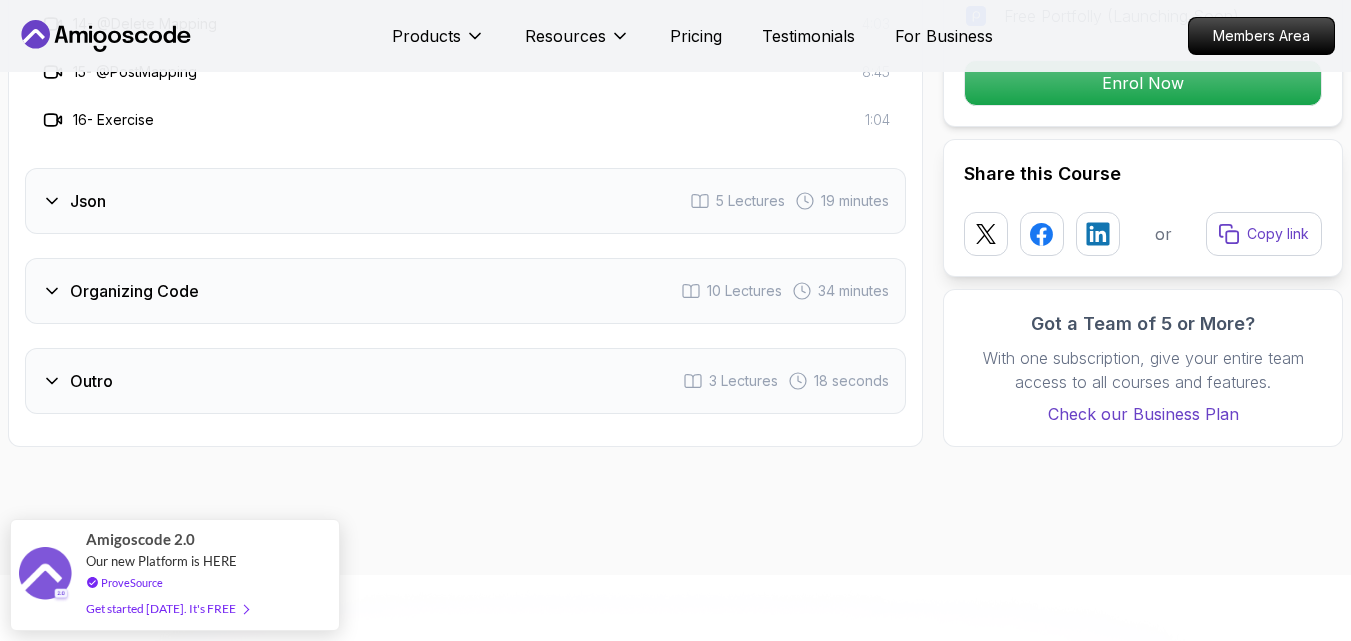 click on "Json 5   Lectures     19 minutes" at bounding box center (465, 201) 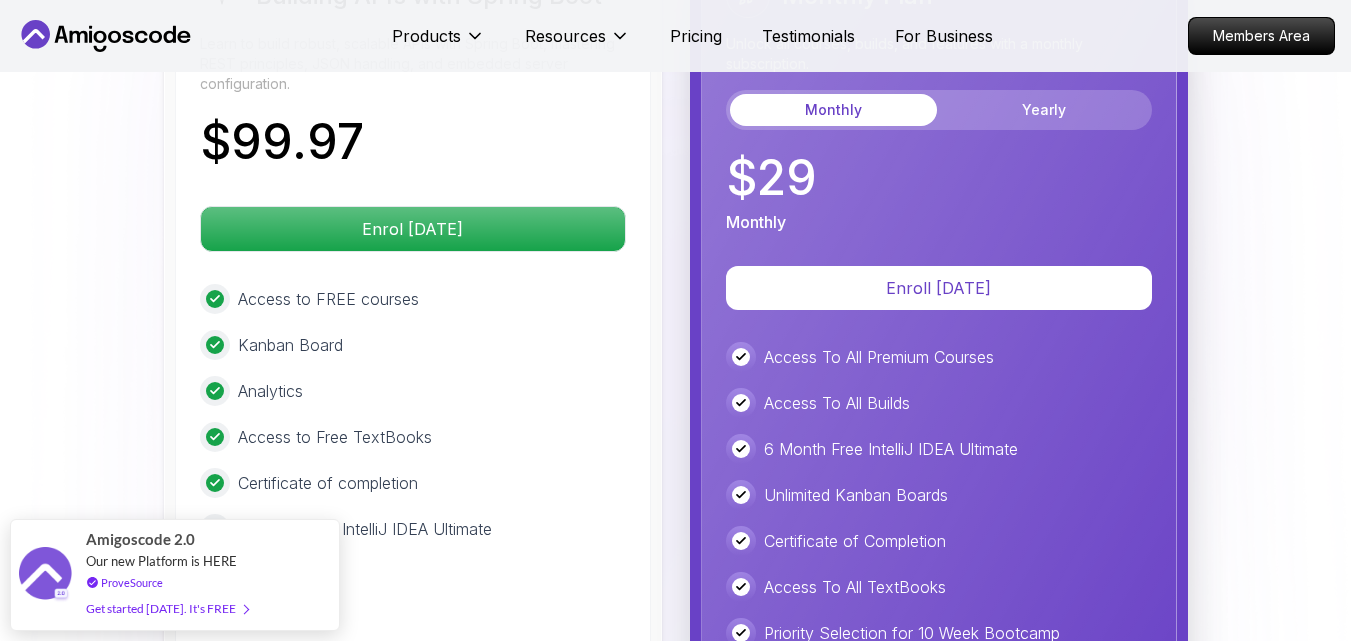scroll, scrollTop: 4956, scrollLeft: 0, axis: vertical 